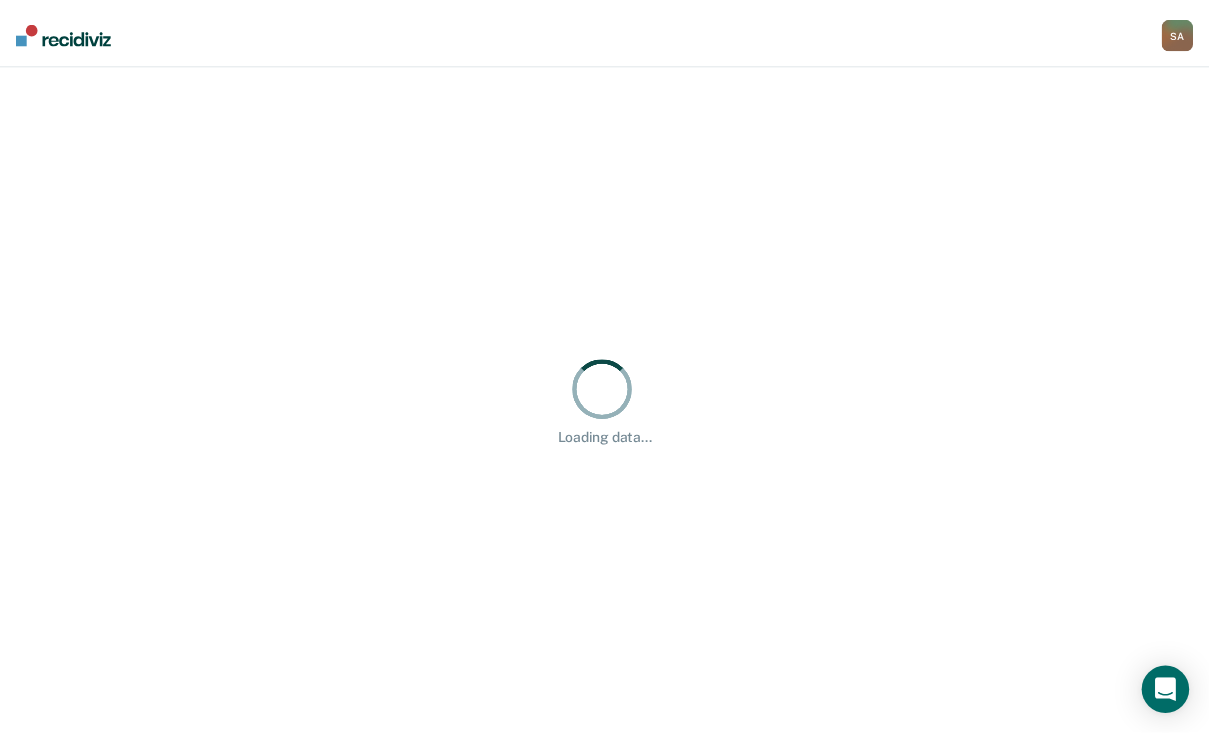 scroll, scrollTop: 0, scrollLeft: 0, axis: both 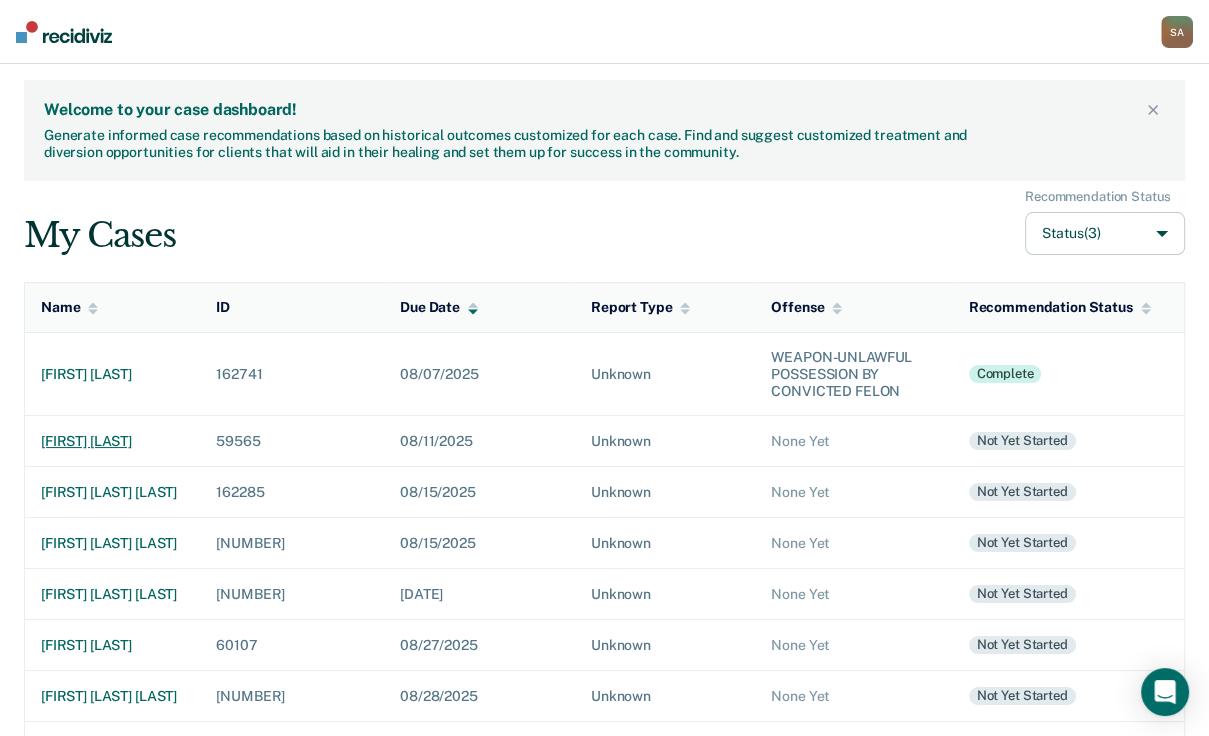 click on "[FIRST] [LAST]" at bounding box center [112, 441] 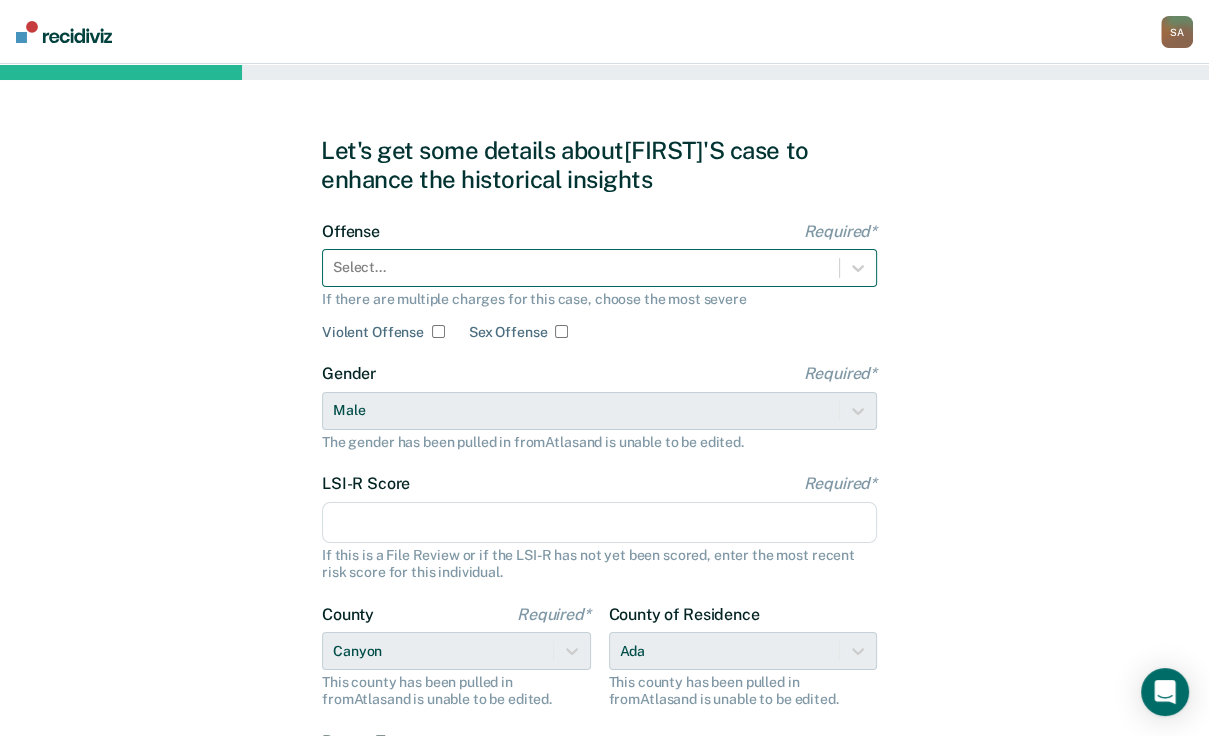 click on "Select..." at bounding box center (599, 268) 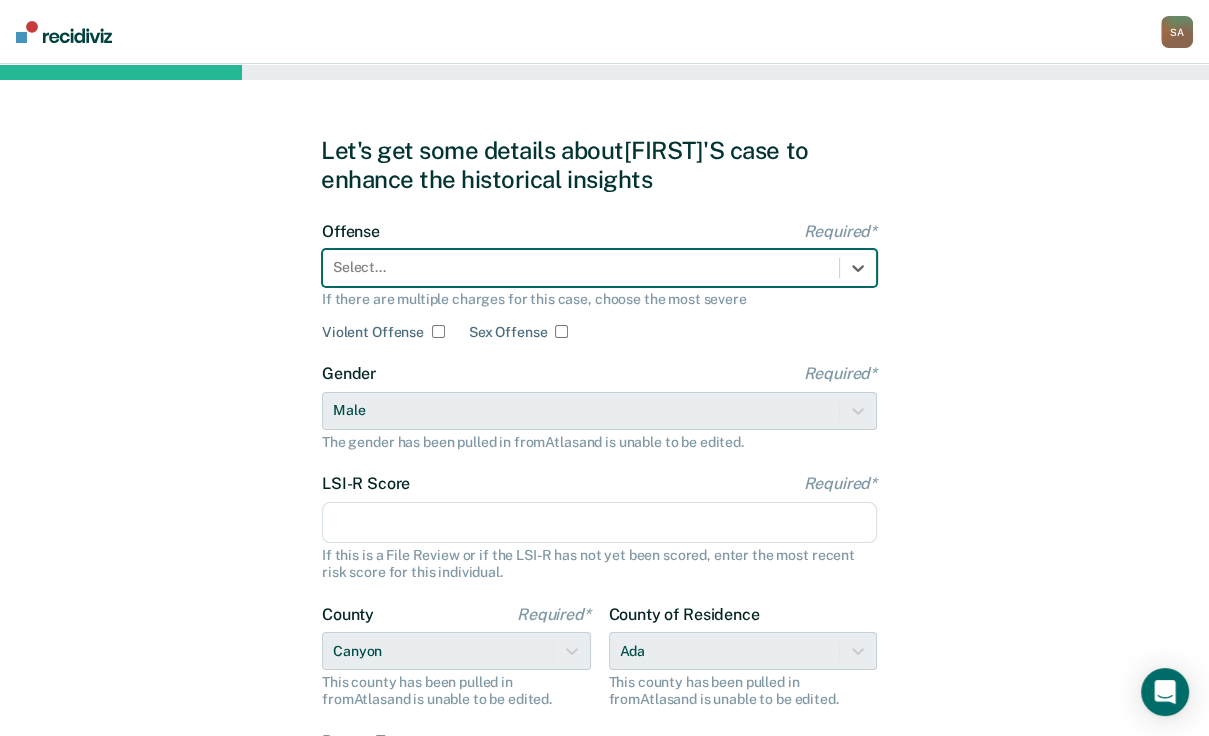 click at bounding box center [581, 267] 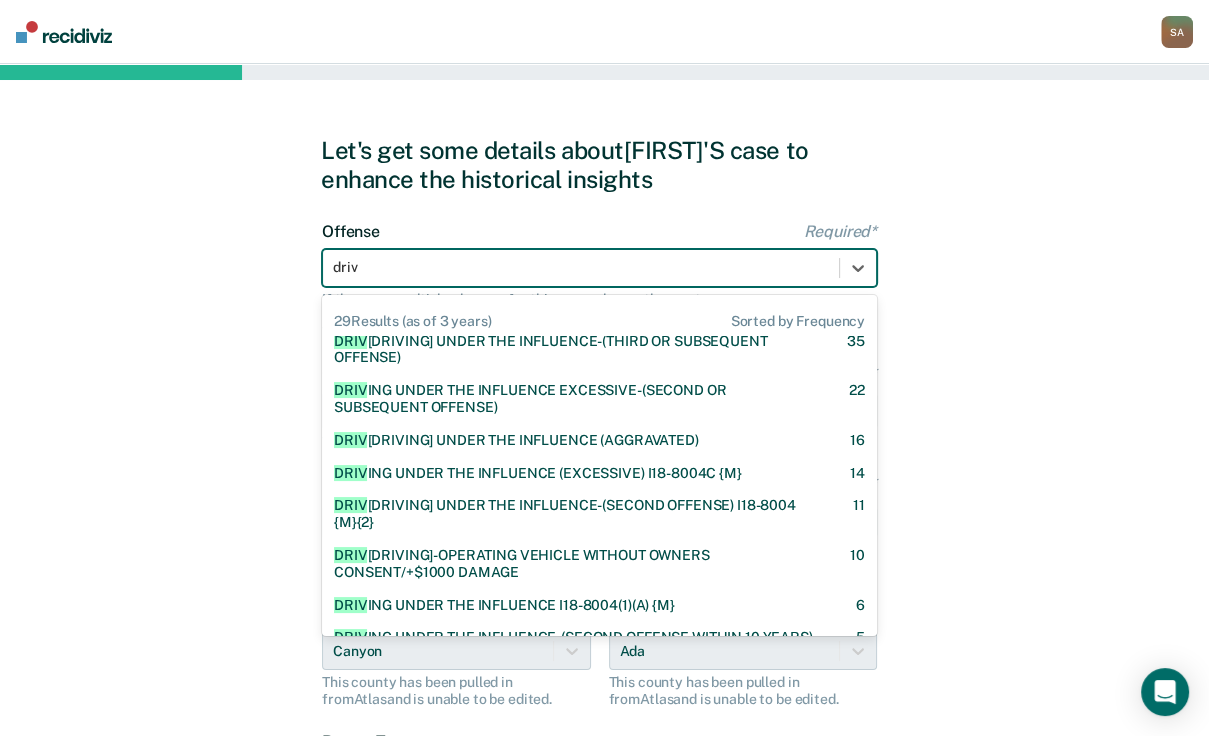 scroll, scrollTop: 0, scrollLeft: 0, axis: both 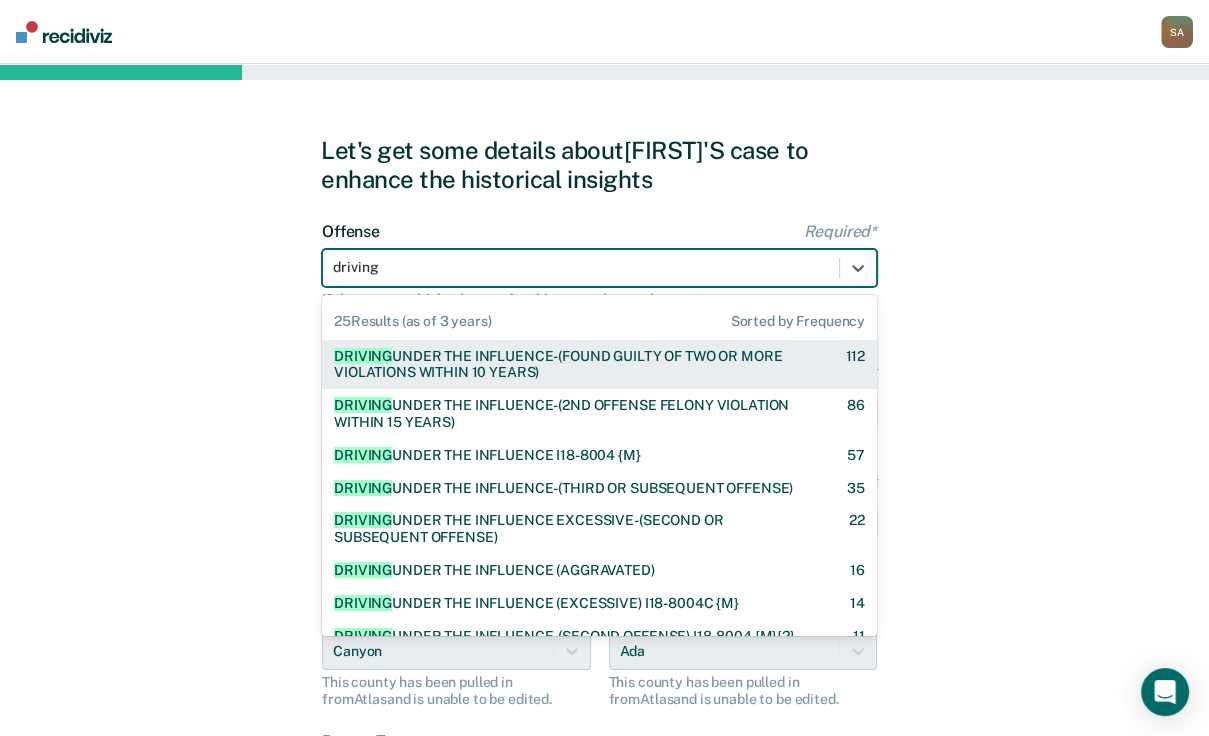 type on "driving" 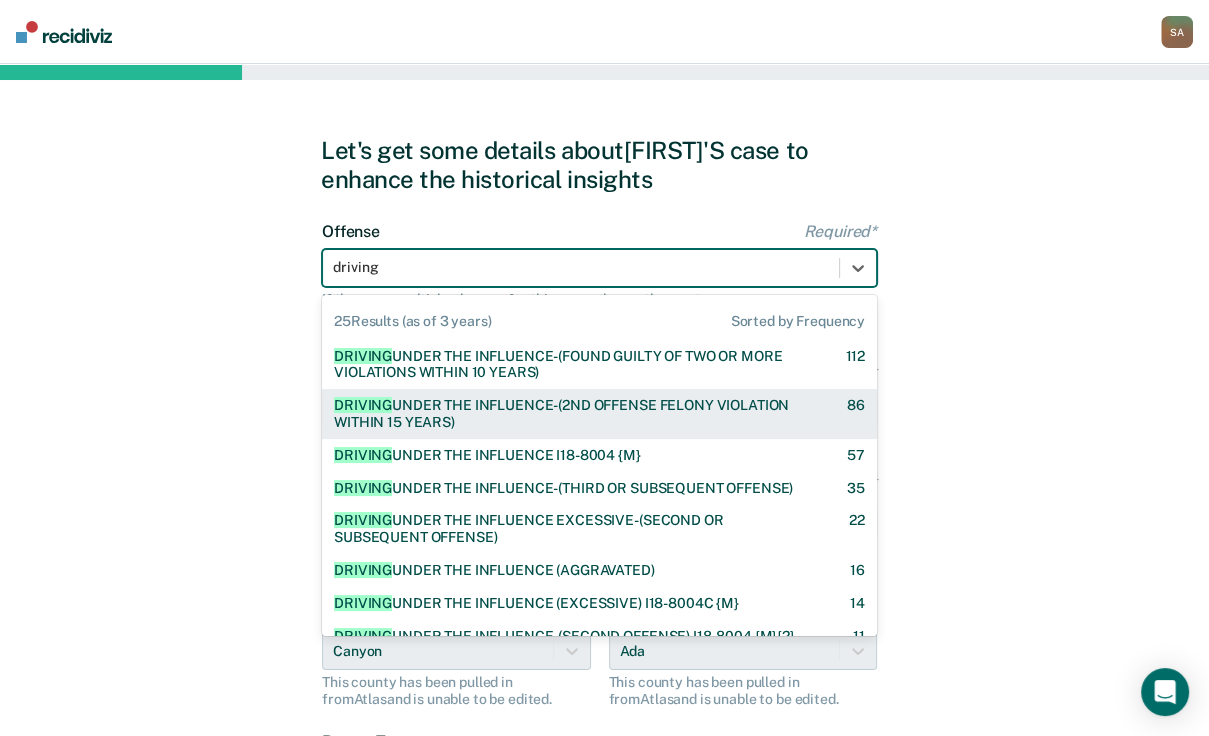 scroll, scrollTop: 80, scrollLeft: 0, axis: vertical 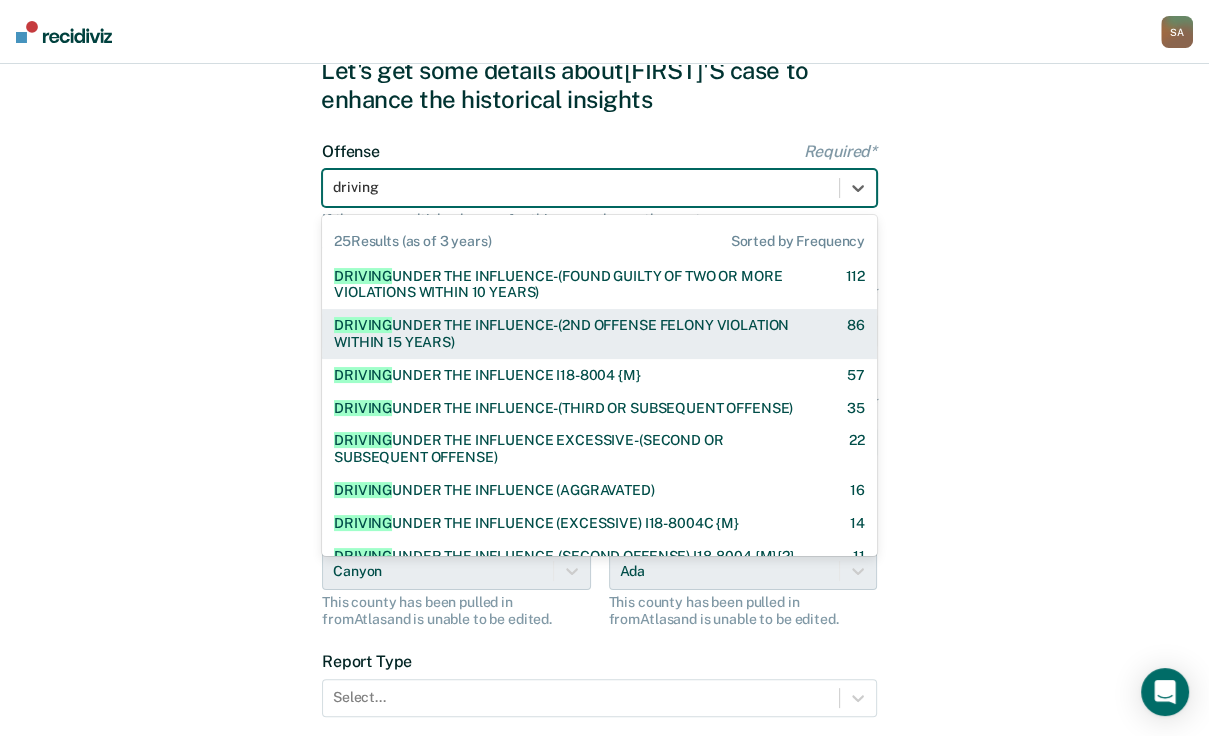 click on "[DRIVING] UNDER THE INFLUENCE-(2ND OFFENSE FELONY VIOLATION WITHIN 15 YEARS)" at bounding box center [573, 334] 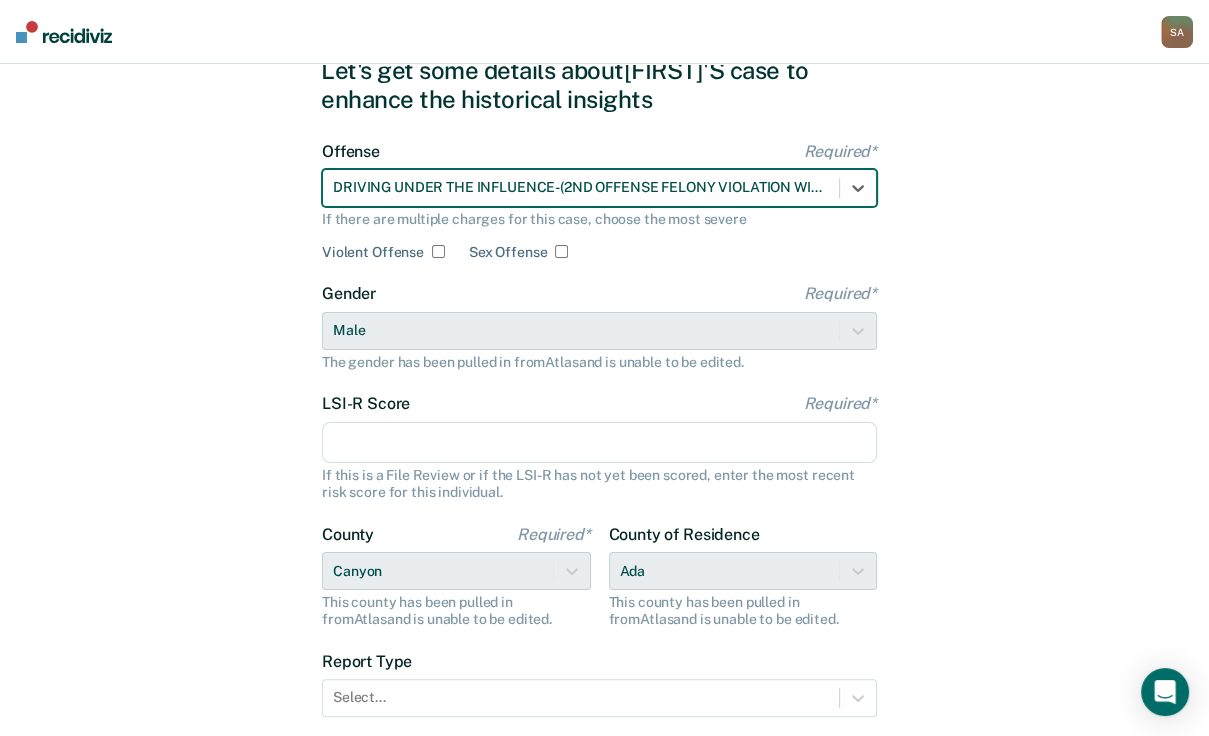 click on "LSI-R Score  Required*" at bounding box center (599, 443) 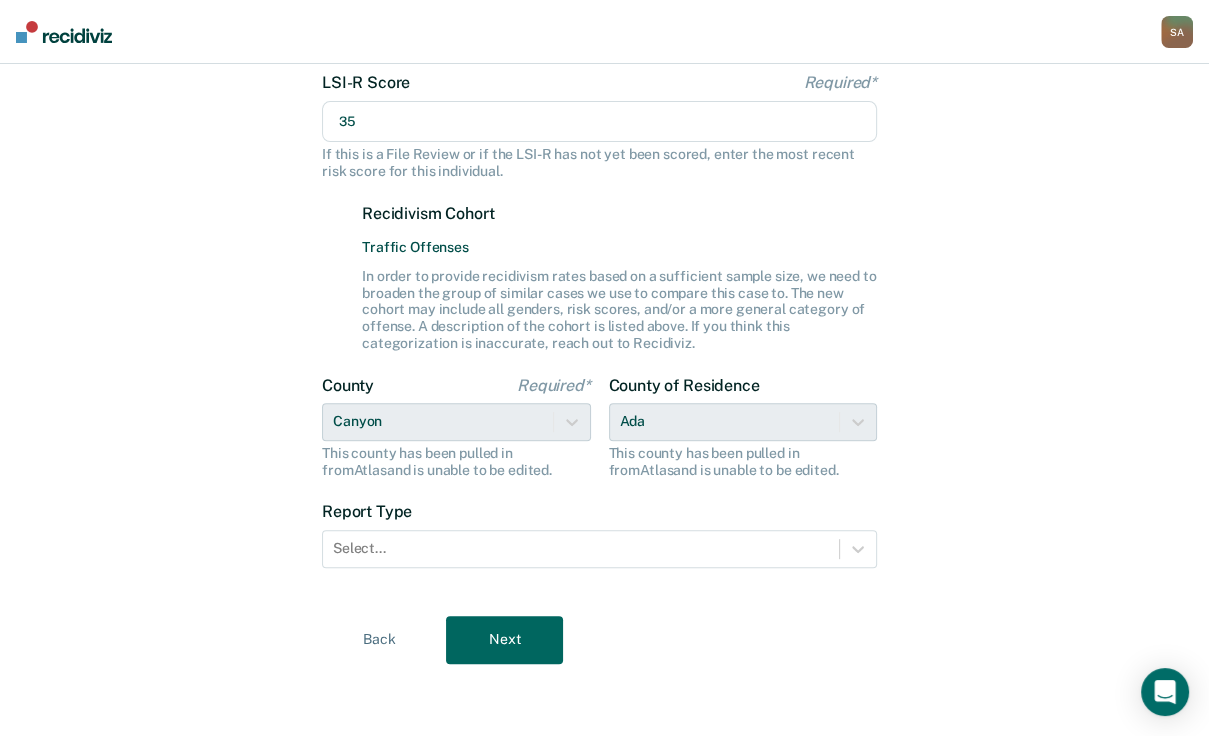 scroll, scrollTop: 556, scrollLeft: 0, axis: vertical 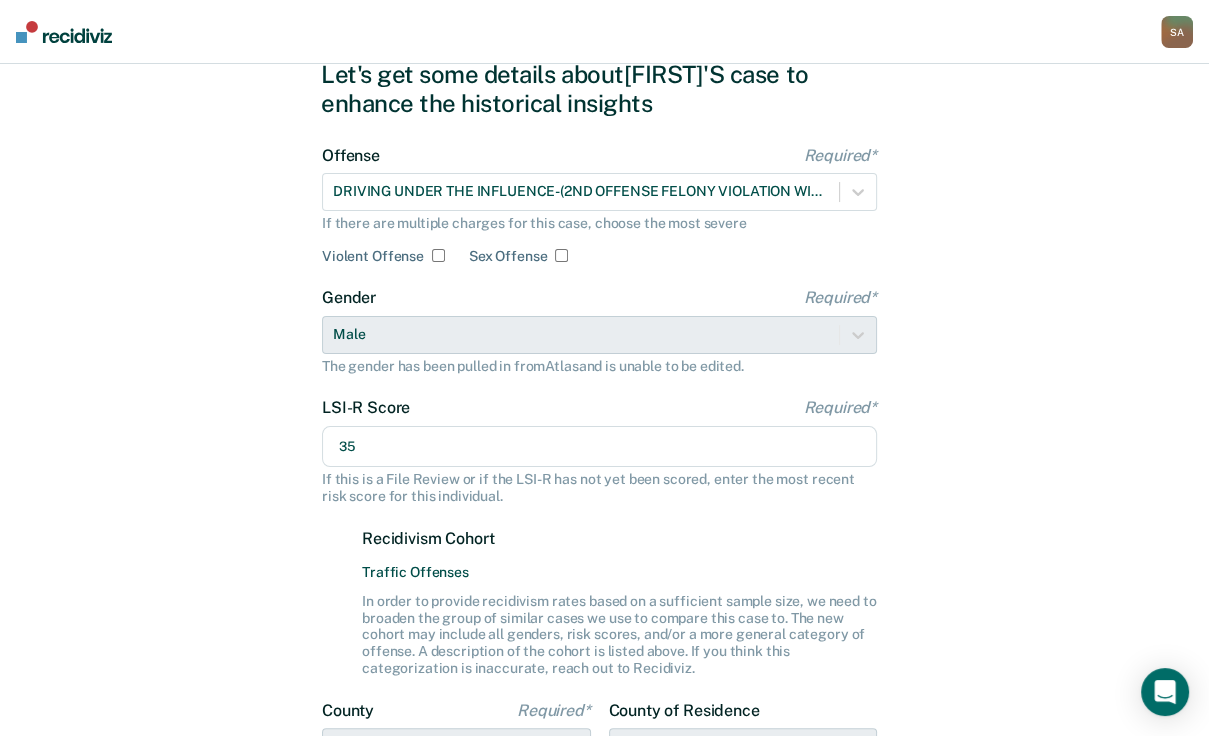 click on "Gender  Required* Male The gender has been pulled in from  Atlas  and is unable to be edited." at bounding box center [599, 331] 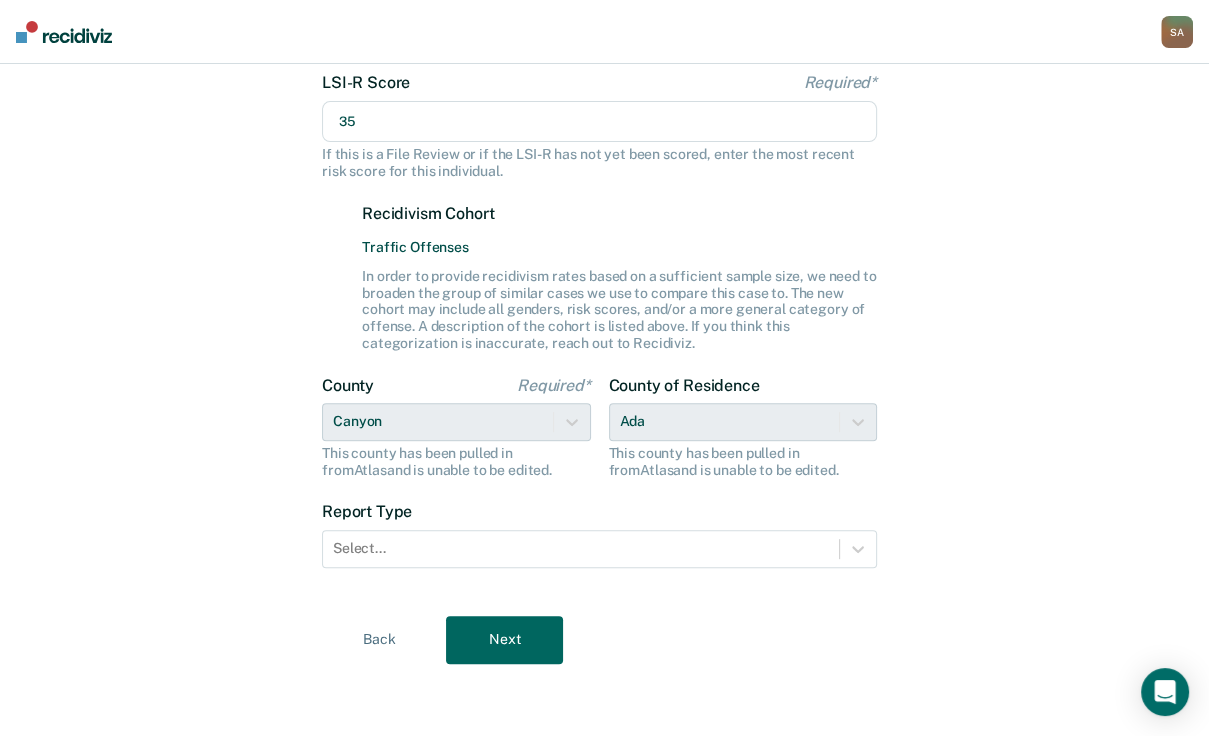 scroll, scrollTop: 476, scrollLeft: 0, axis: vertical 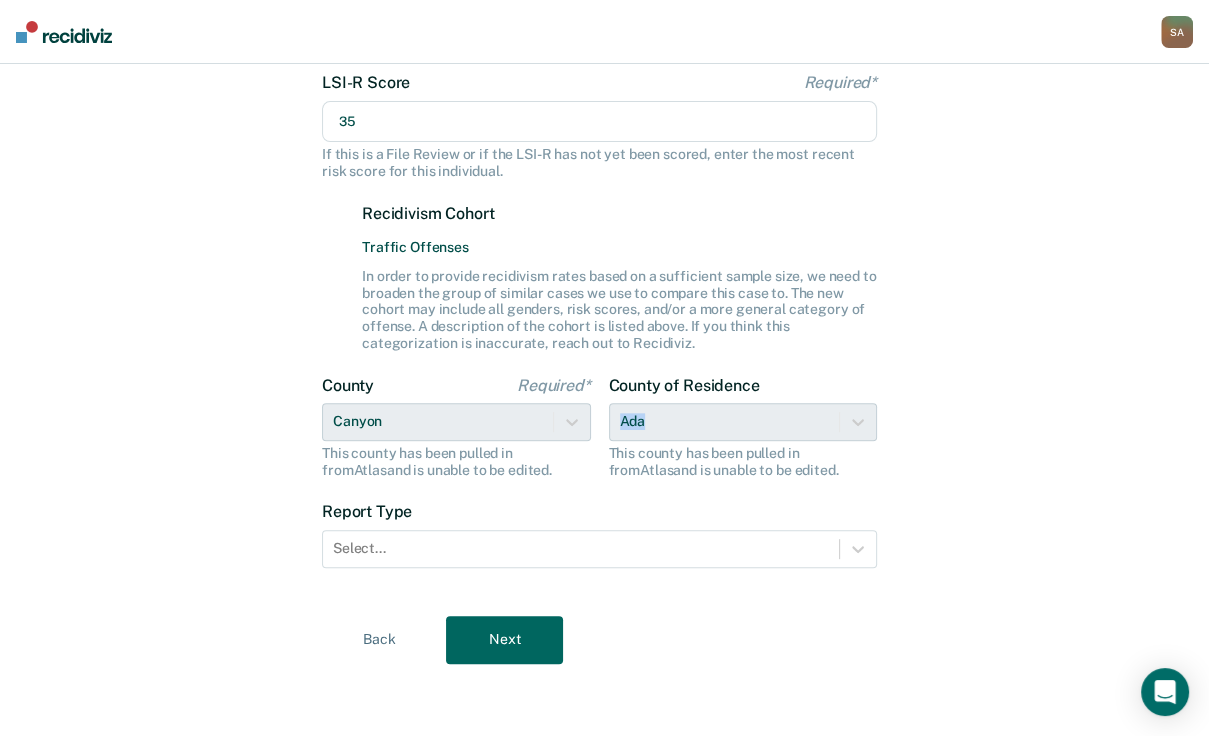 drag, startPoint x: 679, startPoint y: 468, endPoint x: 606, endPoint y: 468, distance: 73 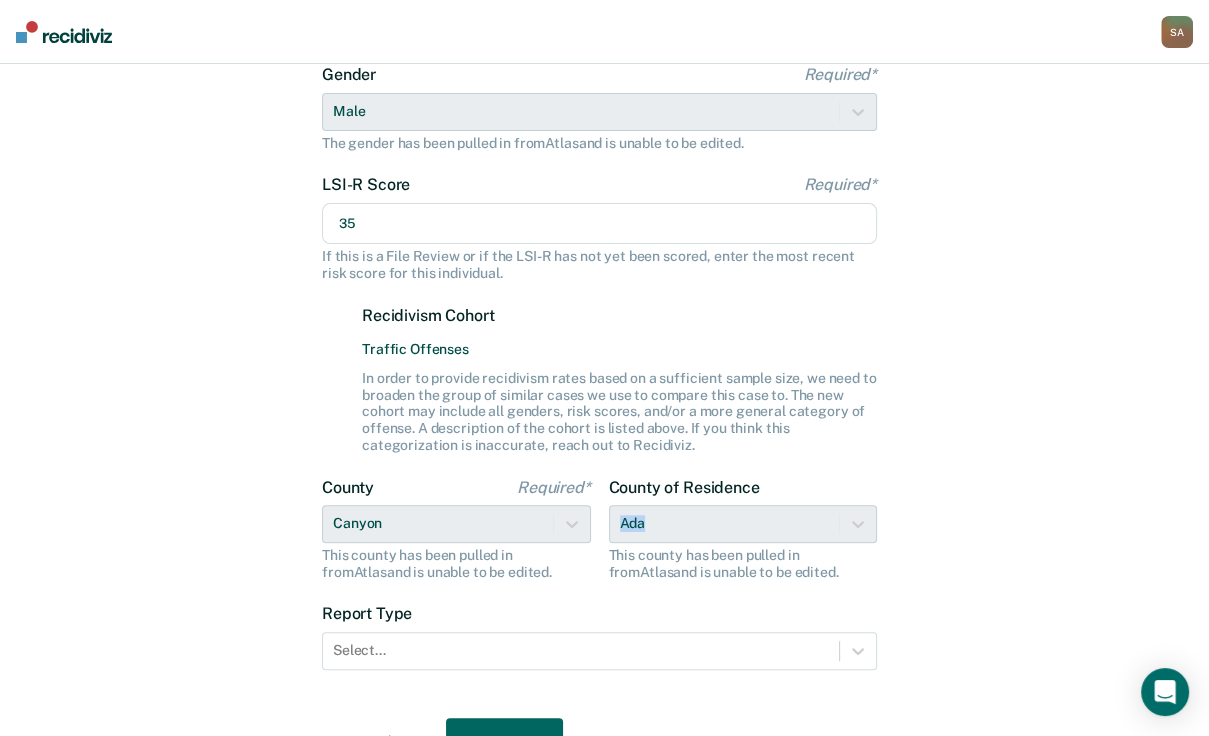 scroll, scrollTop: 400, scrollLeft: 0, axis: vertical 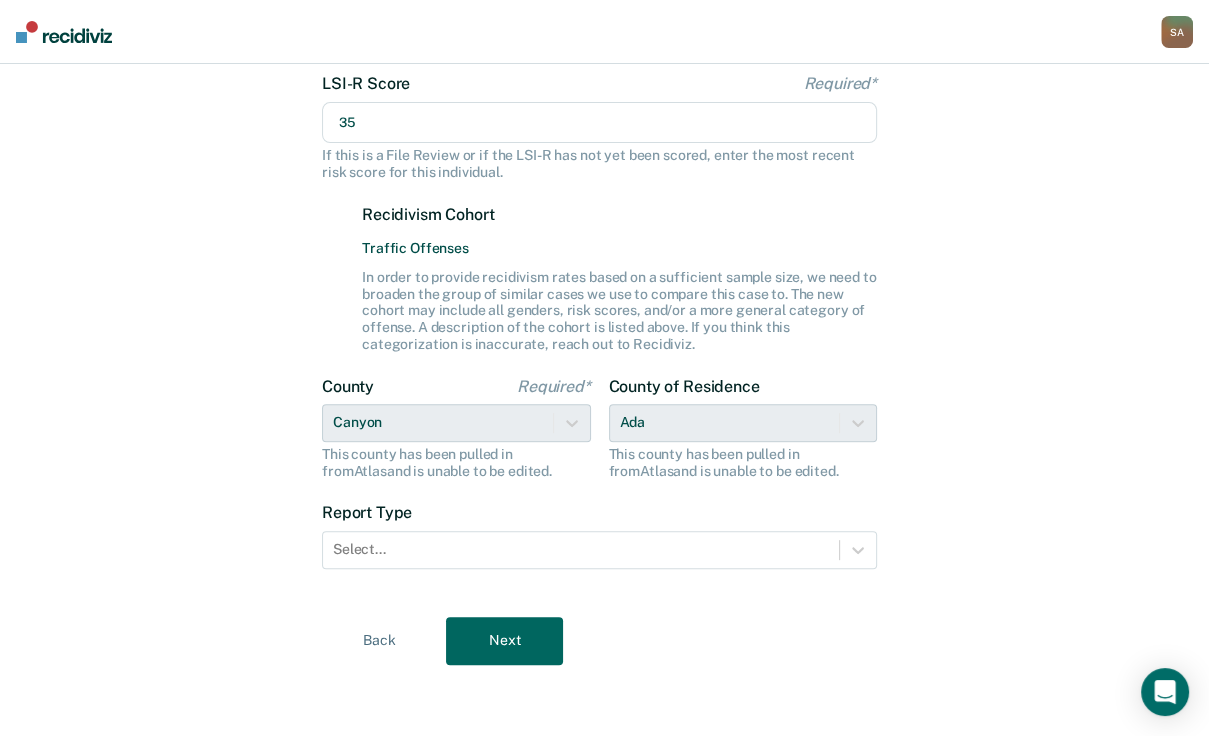 click on "County Required* [COUNTY] This county has been pulled in from Atlas and is unable to be edited." at bounding box center (456, 428) 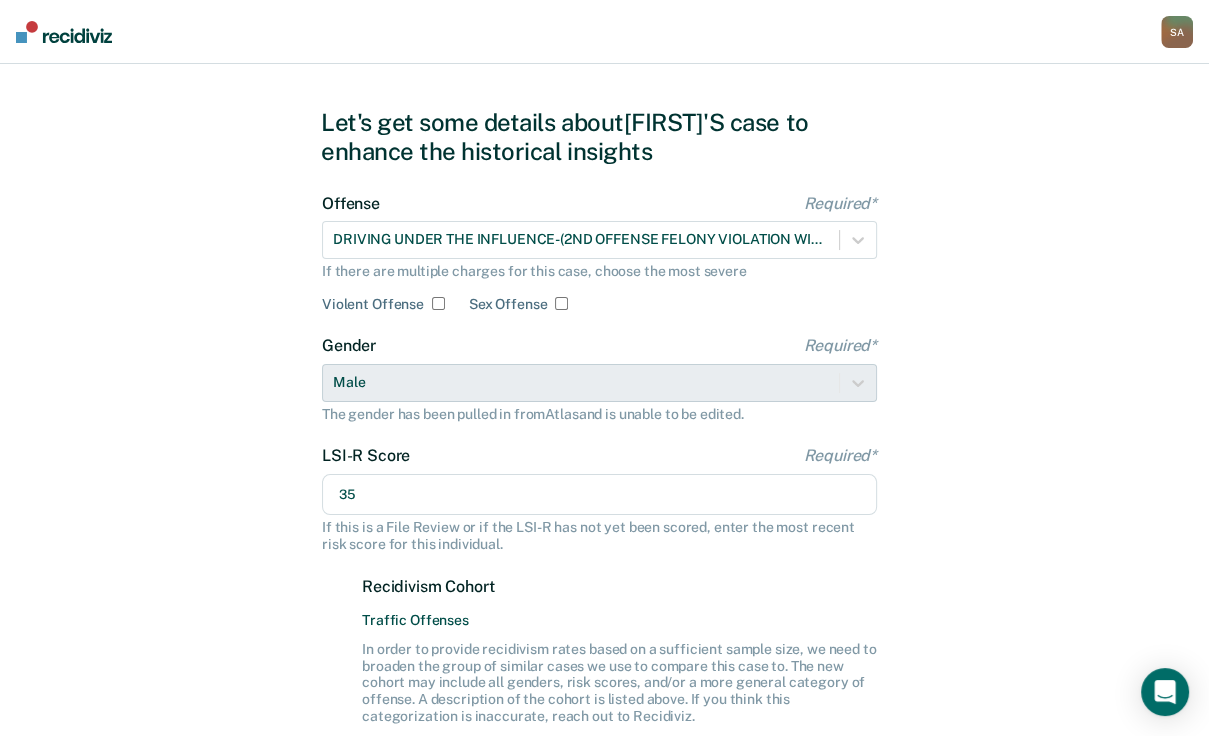 scroll, scrollTop: 0, scrollLeft: 0, axis: both 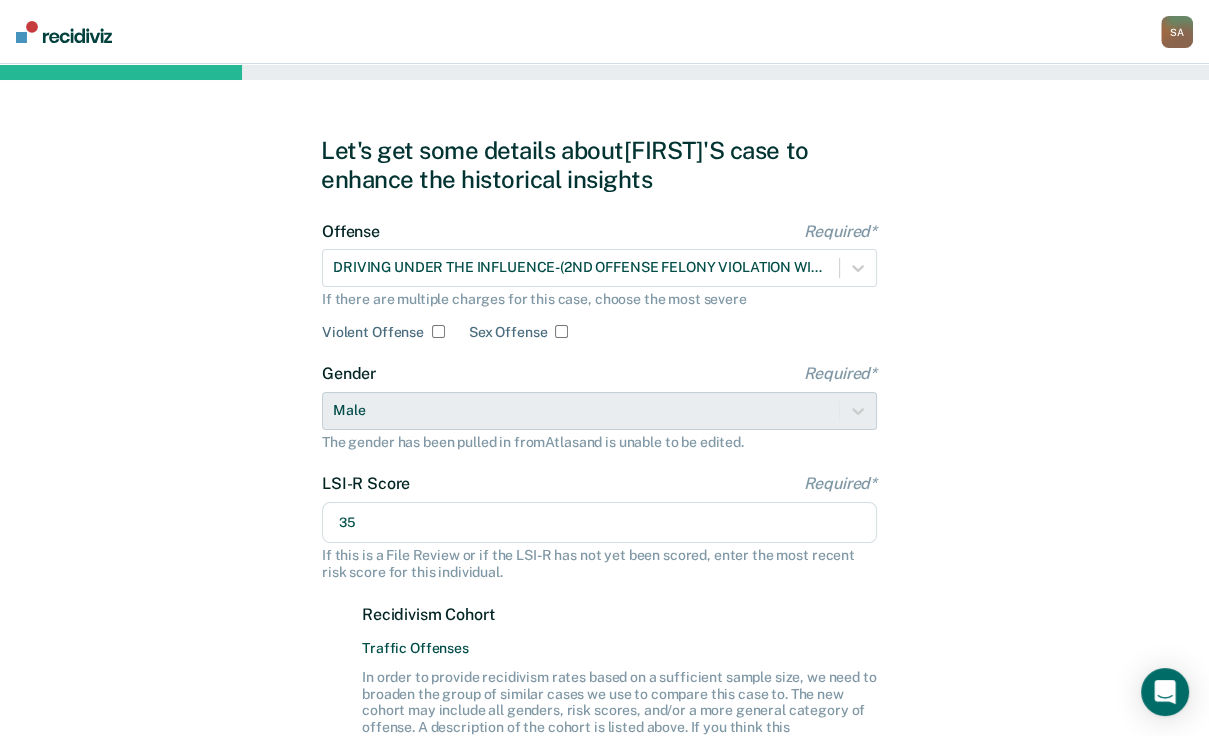 click on "Gender  Required* Male The gender has been pulled in from  Atlas  and is unable to be edited." at bounding box center [599, 407] 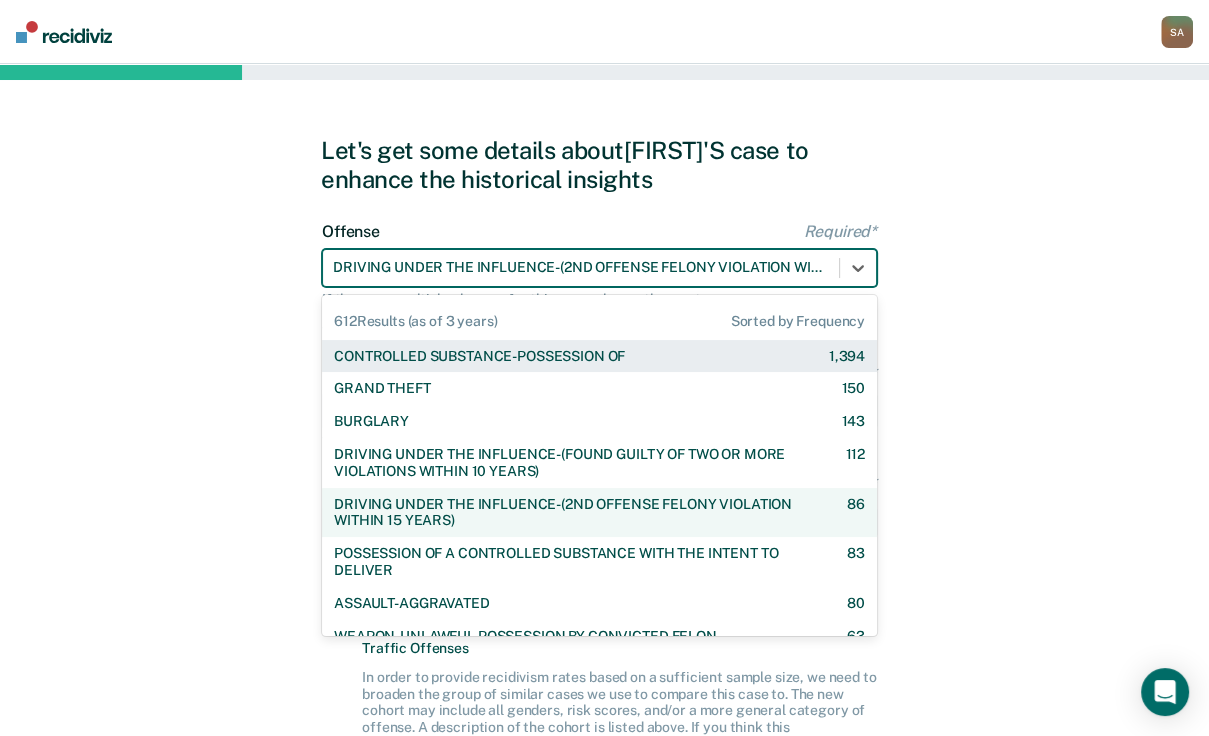click at bounding box center (581, 267) 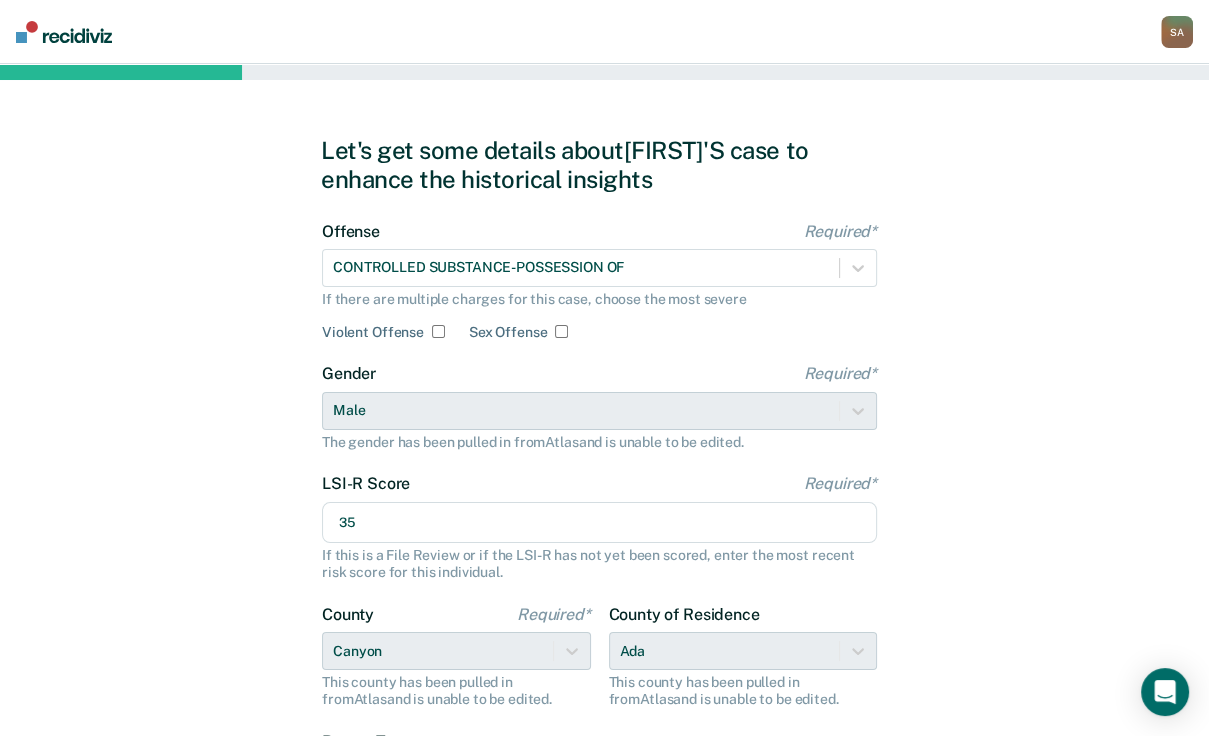 click on "Let's get some details about [FIRST]'s case to enhance the historical insights Offense Required* CONTROLLED SUBSTANCE-POSSESSION OF If there are multiple charges for this case, choose the most severe Violent Offense Sex Offense Gender Required* Male The gender has been pulled in from Atlas and is unable to be edited. LSI-R Score Required* 35 If this is a File Review or if the LSI-R has not yet been scored, enter the most recent risk score for this individual. County Required* [COUNTY] This county has been pulled in from Atlas and is unable to be edited. County of Residence [COUNTY] This county has been pulled in from Atlas and is unable to be edited. Report Type Select... Back Next" at bounding box center [604, 514] 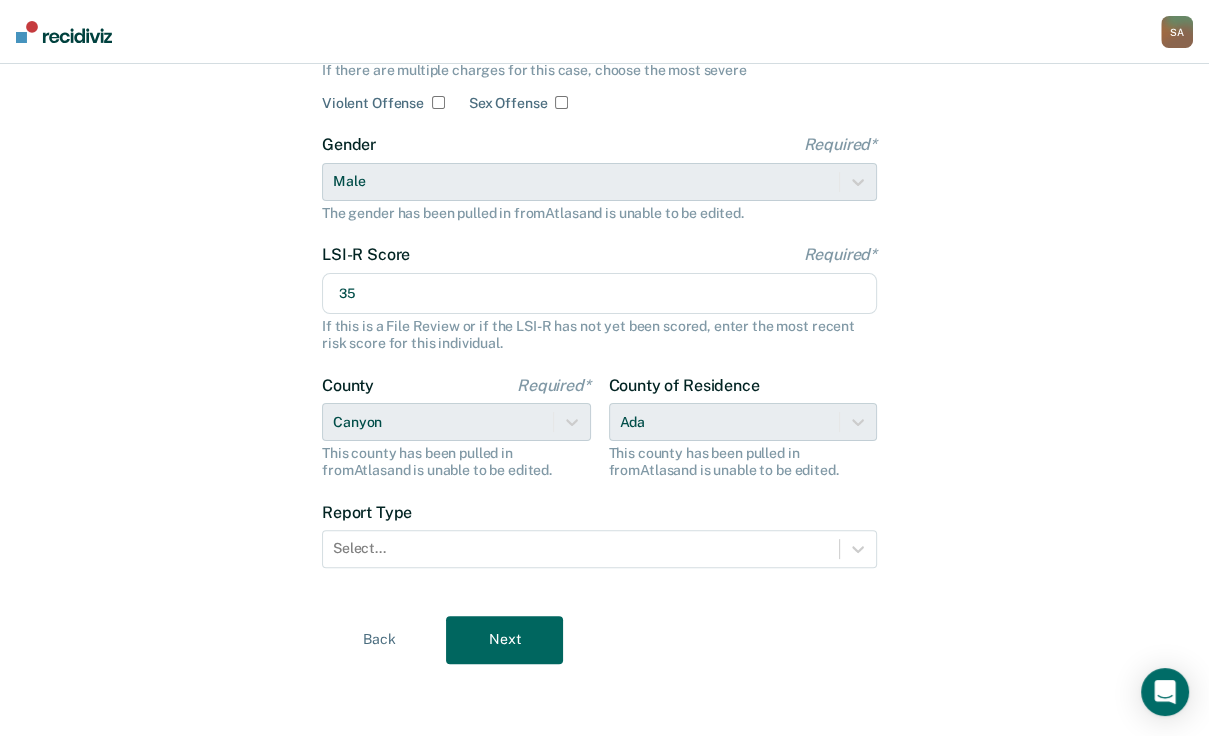scroll, scrollTop: 333, scrollLeft: 0, axis: vertical 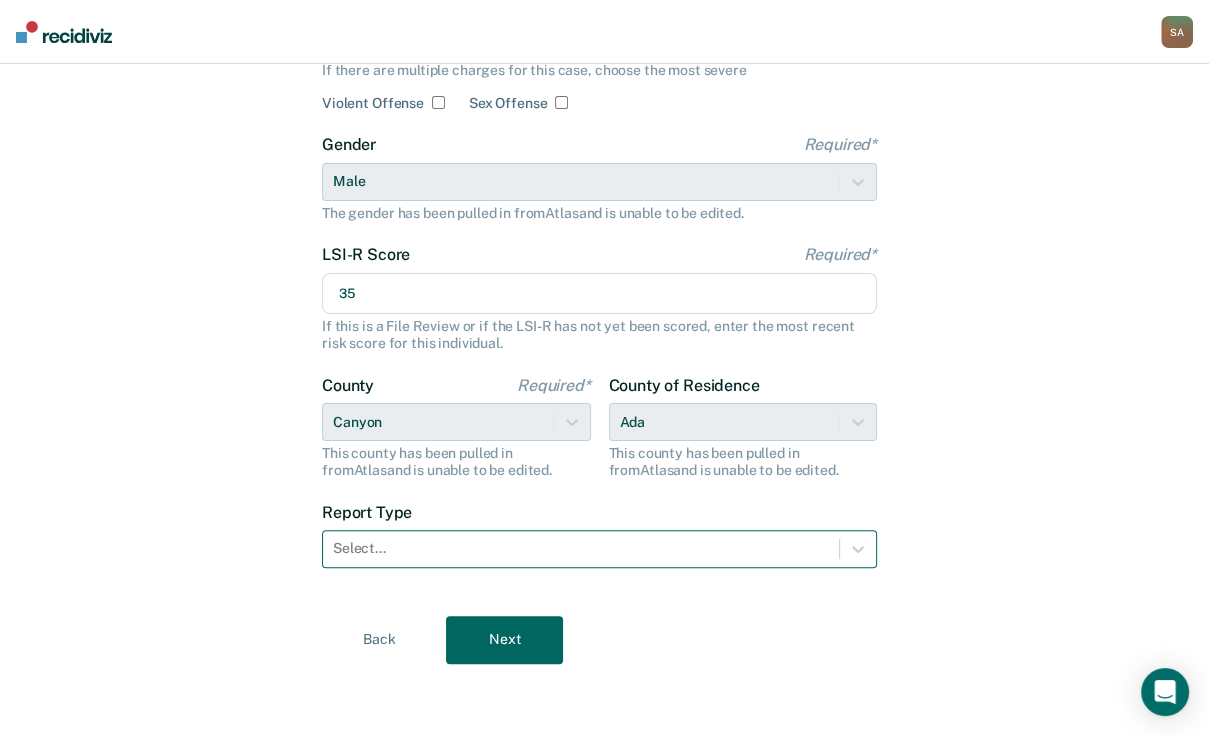 click at bounding box center (581, 548) 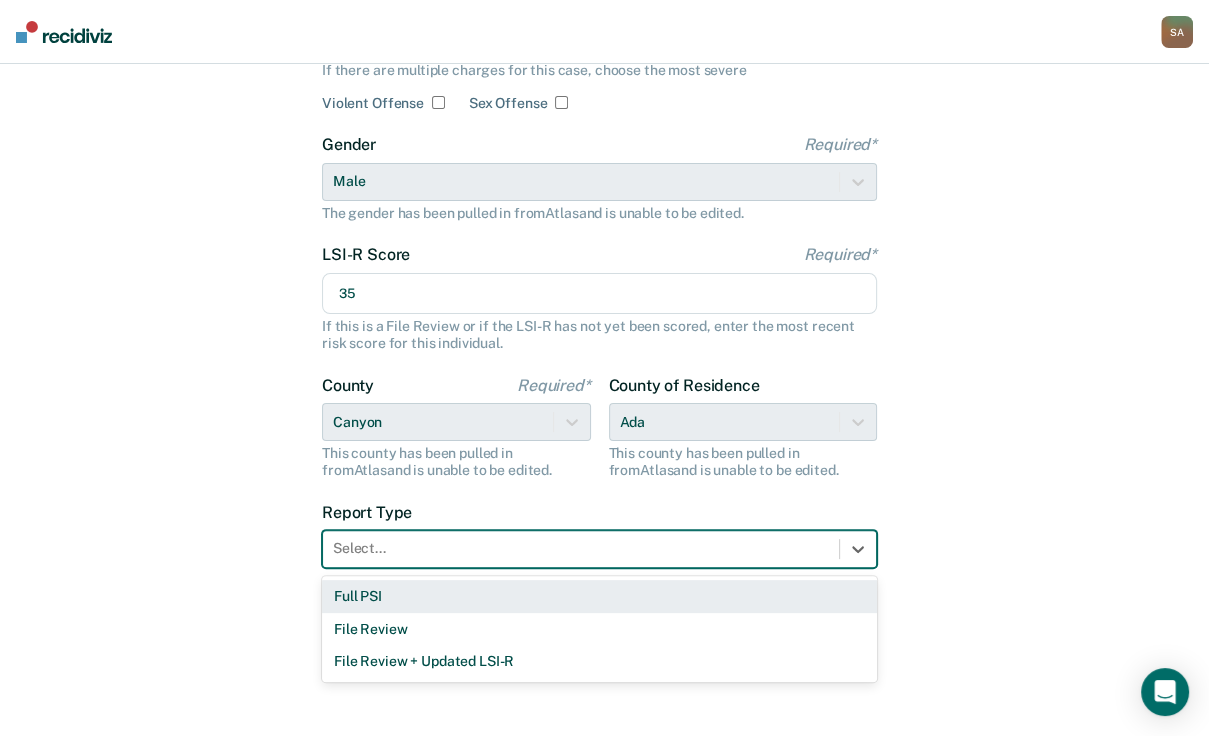 click on "Full PSI" at bounding box center (599, 596) 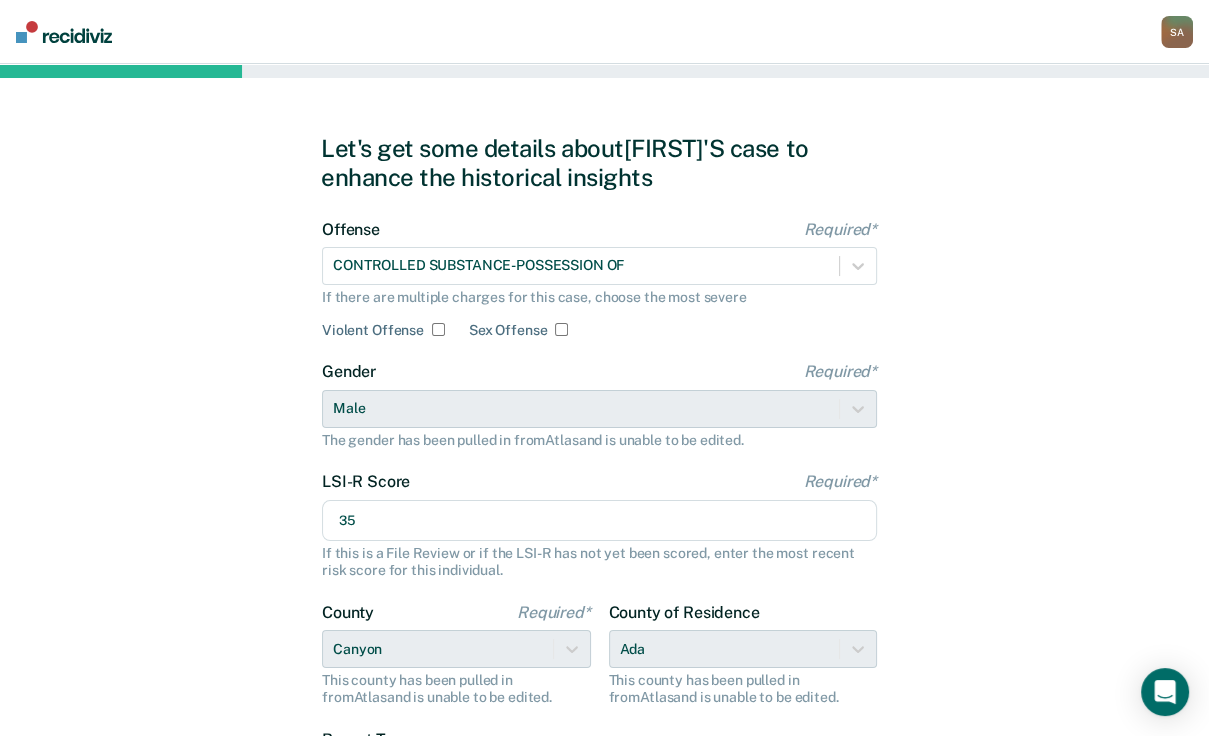 scroll, scrollTop: 0, scrollLeft: 0, axis: both 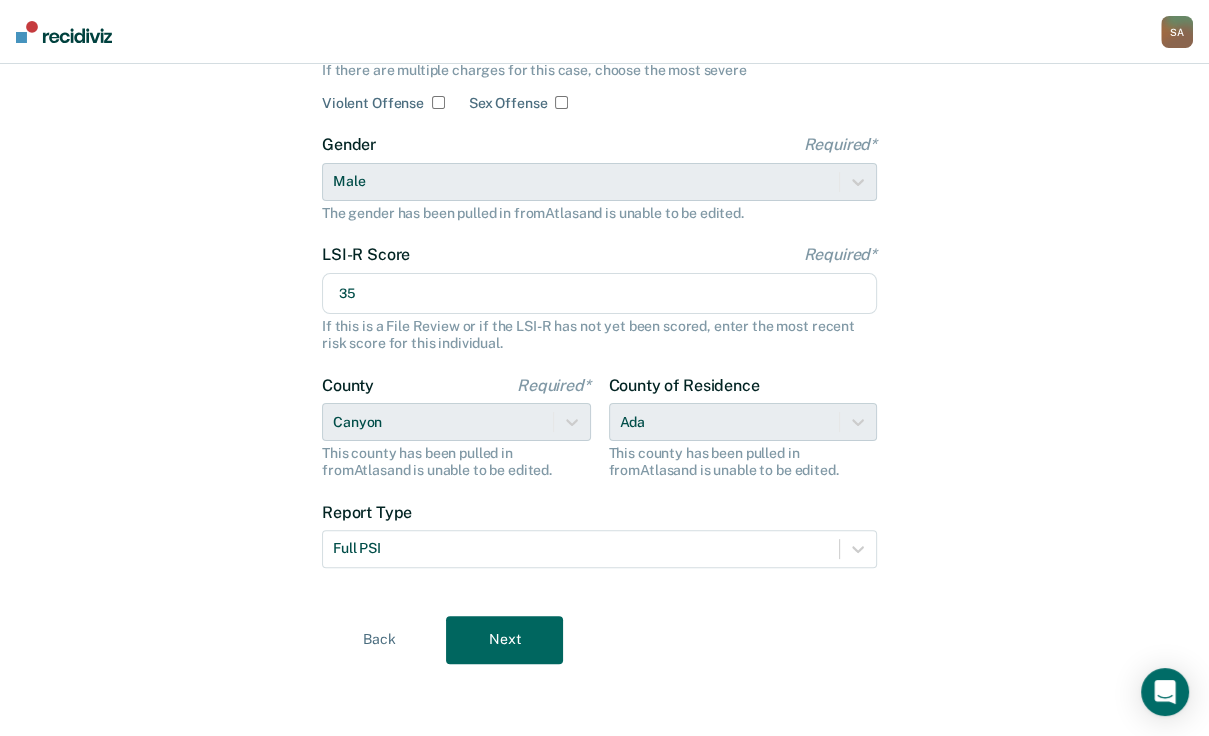 click on "Next" at bounding box center (504, 640) 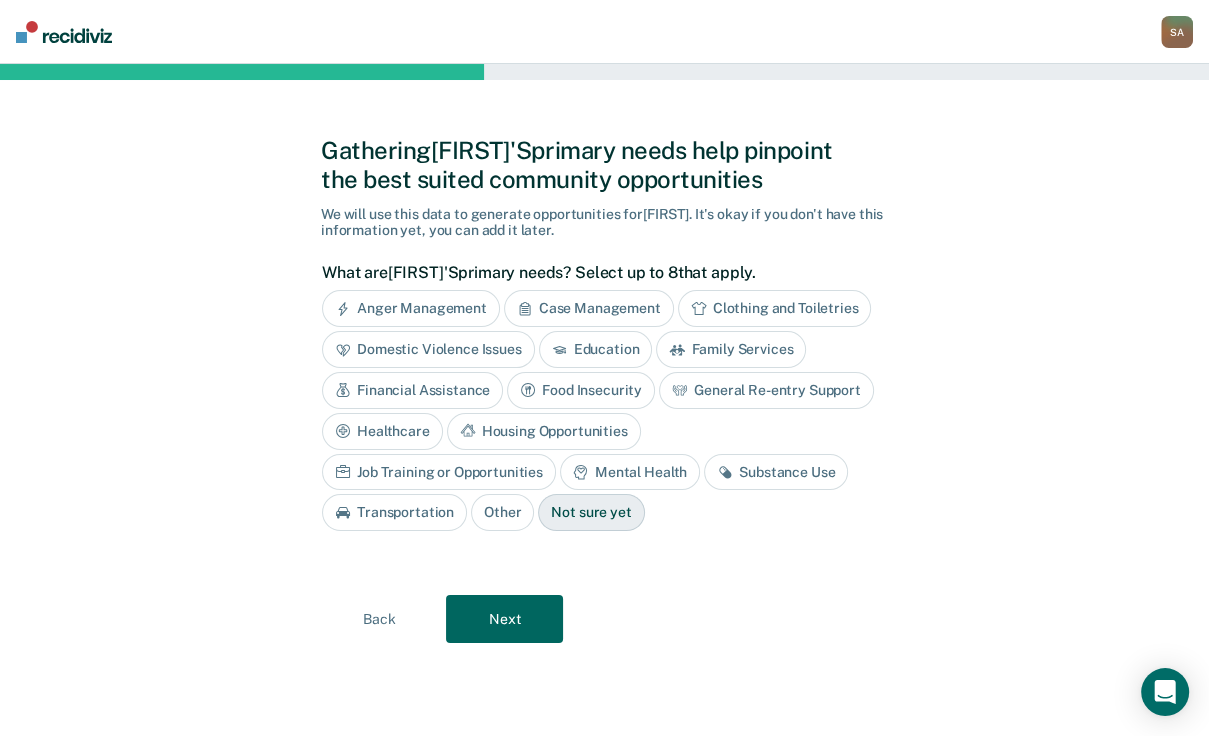 scroll, scrollTop: 0, scrollLeft: 0, axis: both 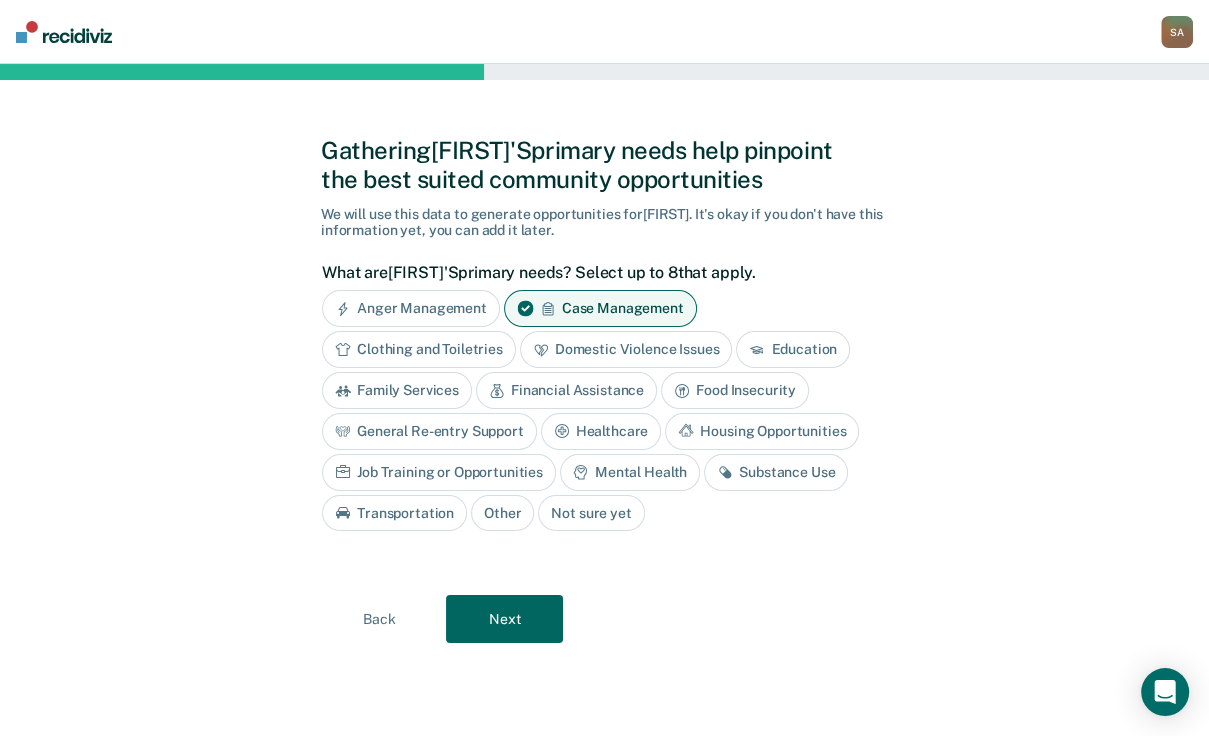click on "Financial Assistance" at bounding box center (566, 390) 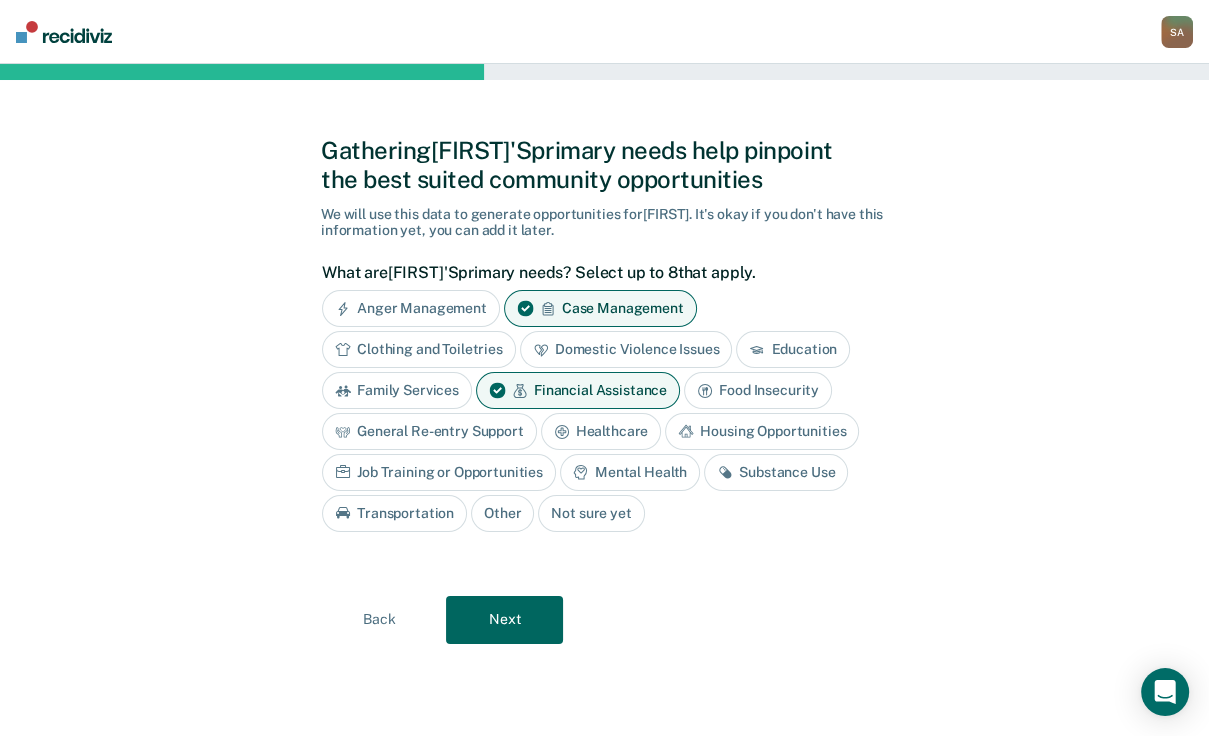 click on "Food Insecurity" at bounding box center [758, 390] 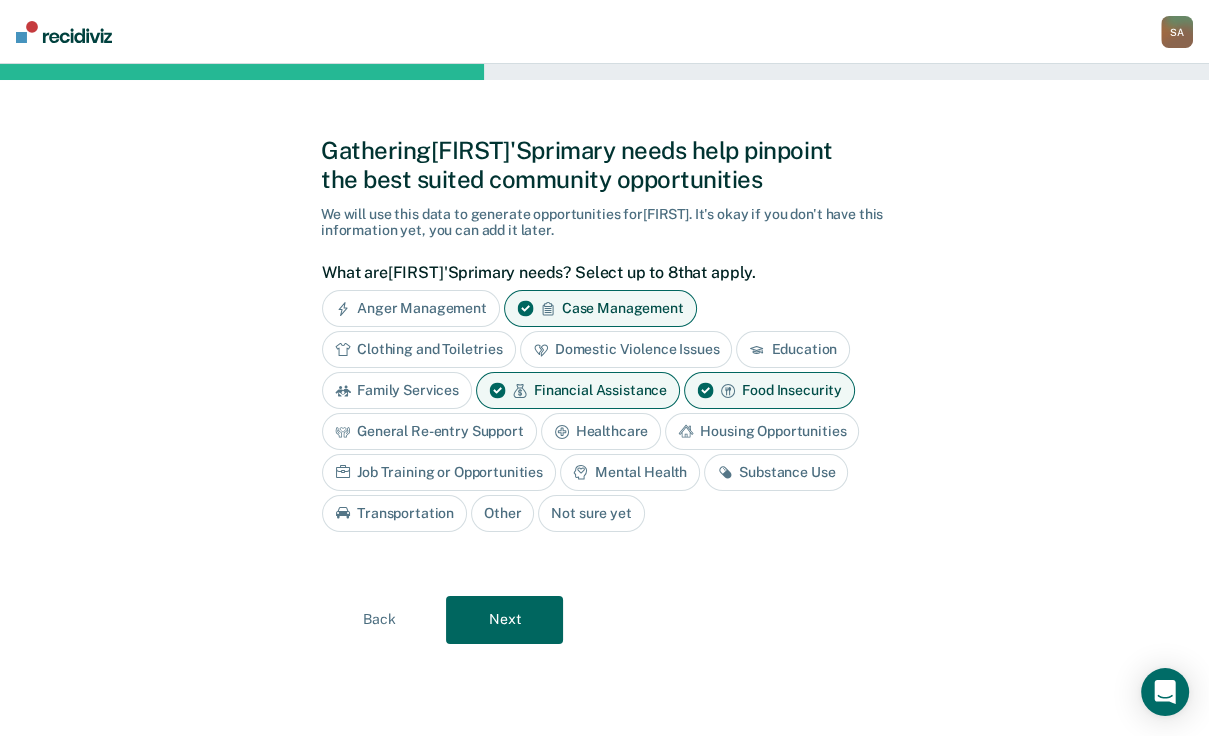 drag, startPoint x: 506, startPoint y: 603, endPoint x: 526, endPoint y: 603, distance: 20 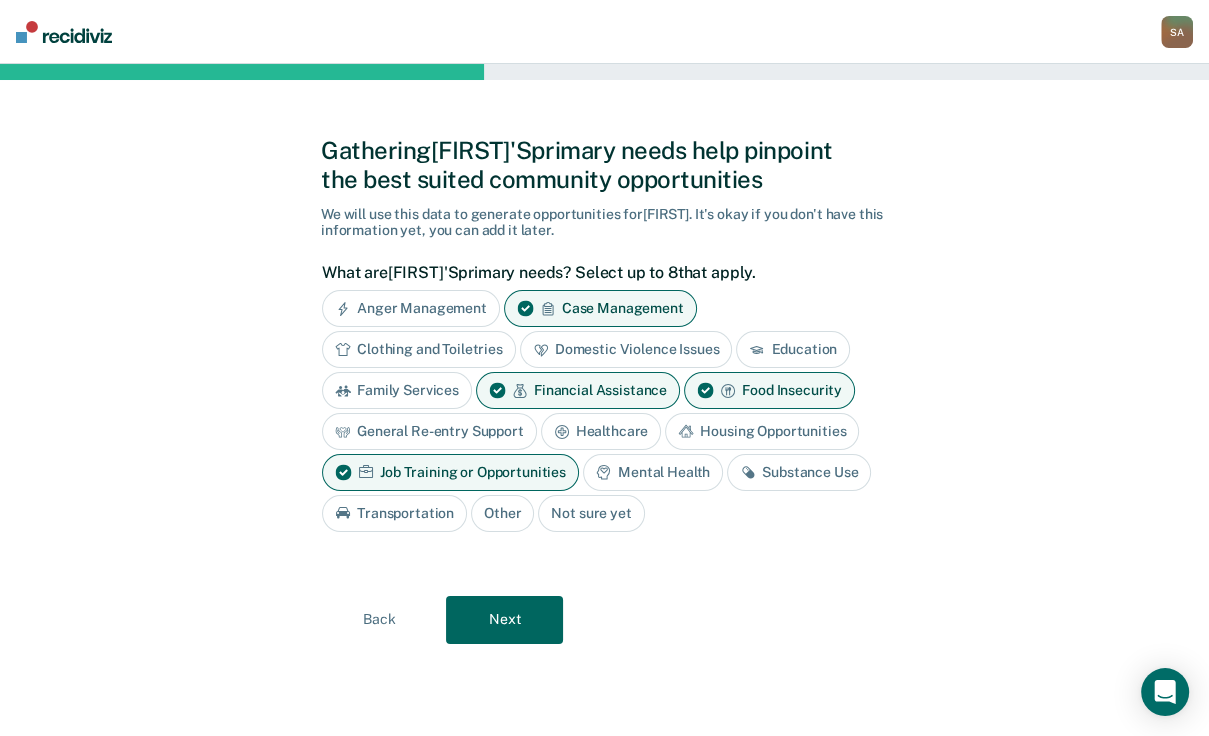 click on "Mental Health" at bounding box center (653, 472) 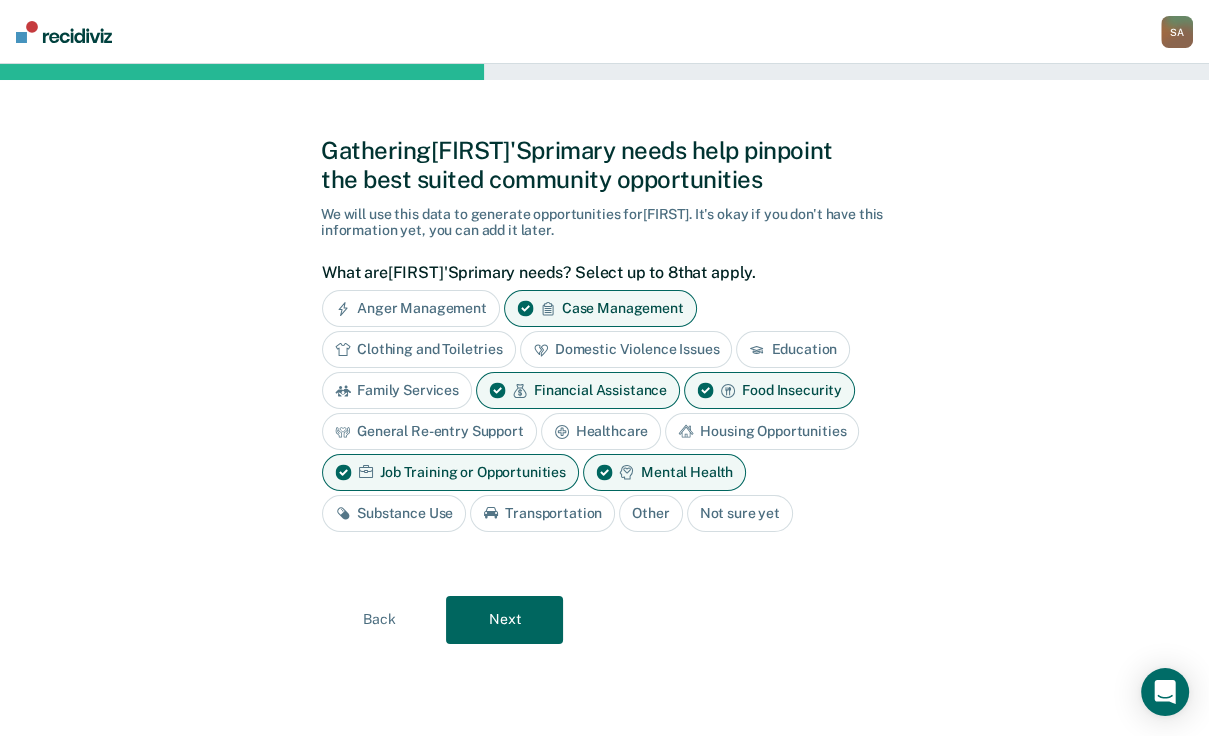 click on "Substance Use" at bounding box center [394, 513] 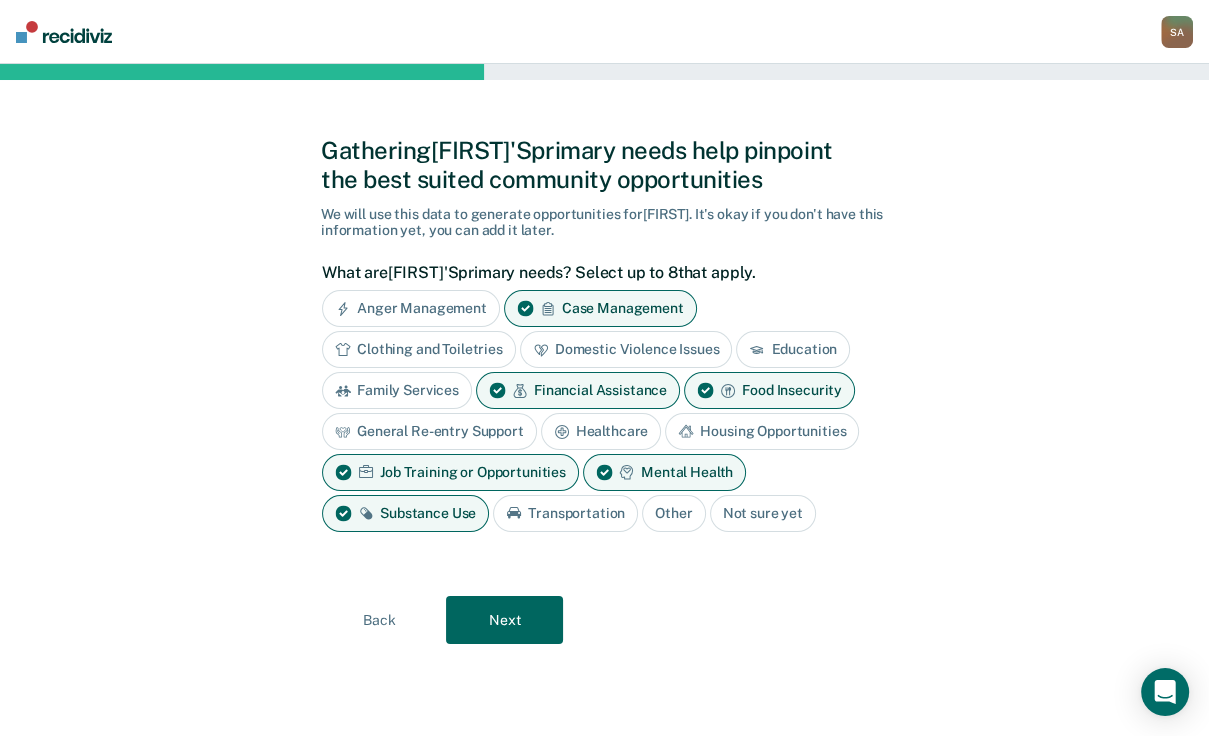scroll, scrollTop: 171, scrollLeft: 0, axis: vertical 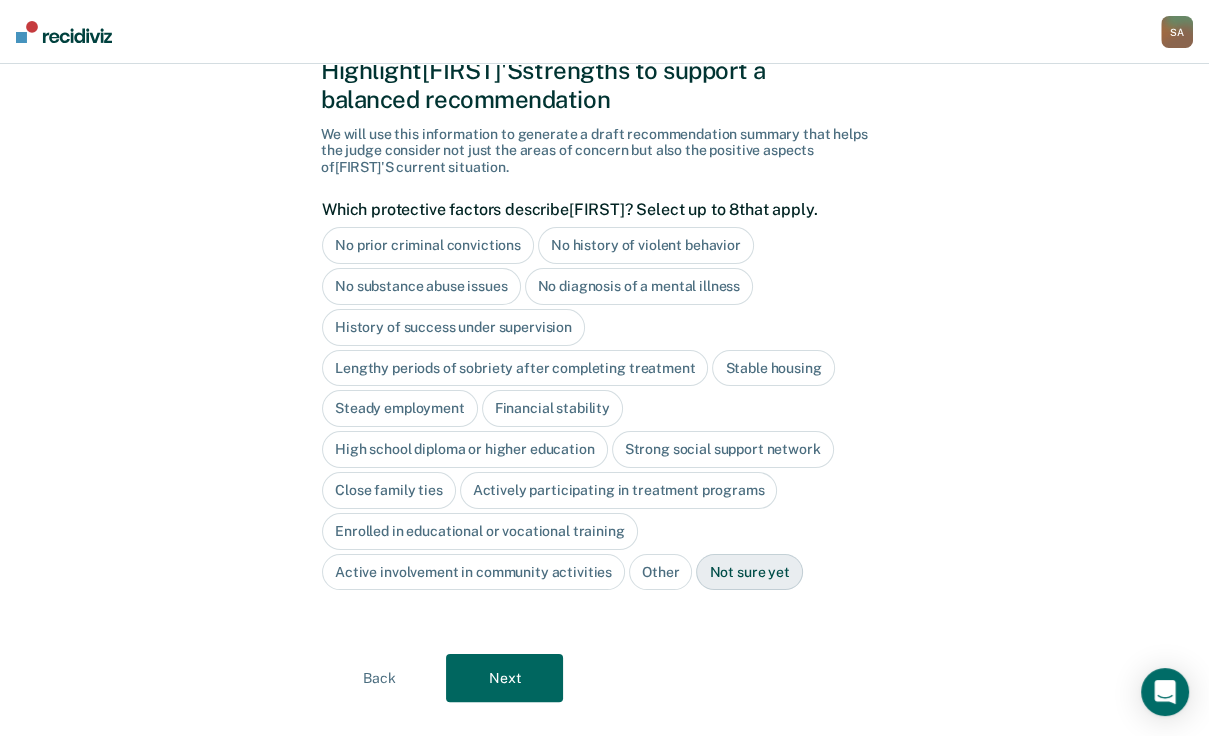 click on "Actively participating in treatment programs" at bounding box center [619, 490] 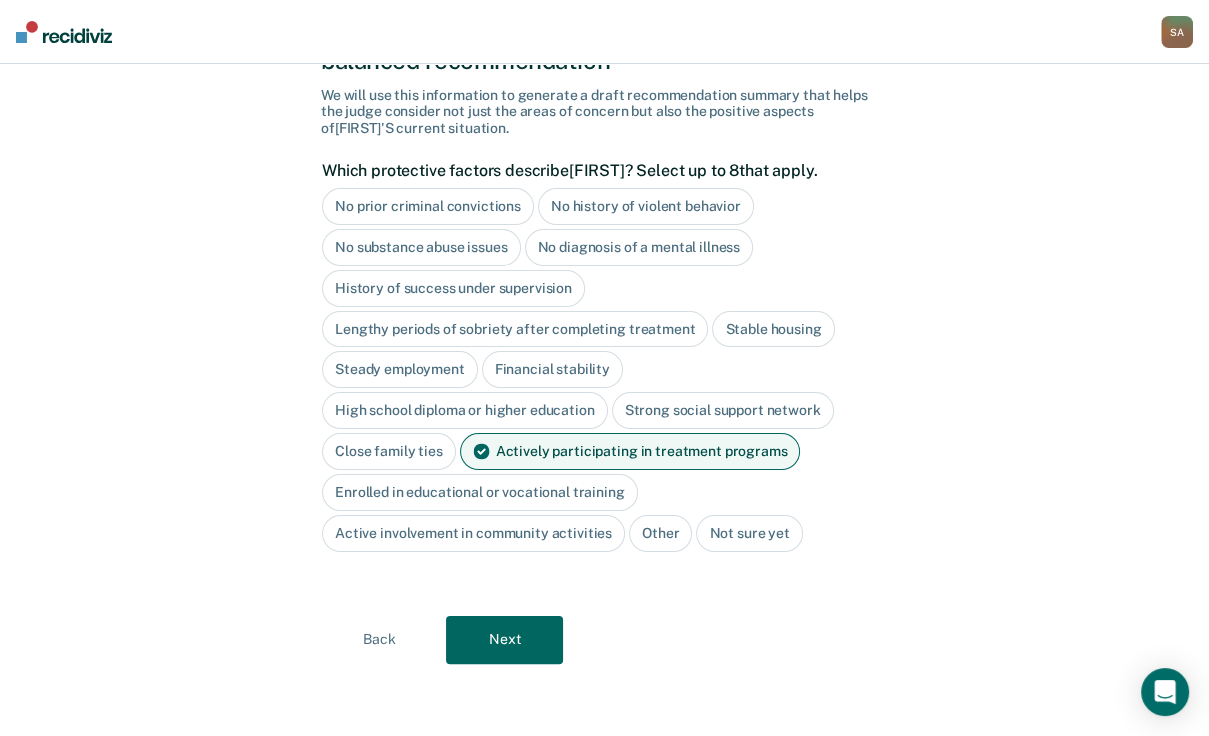 scroll, scrollTop: 240, scrollLeft: 0, axis: vertical 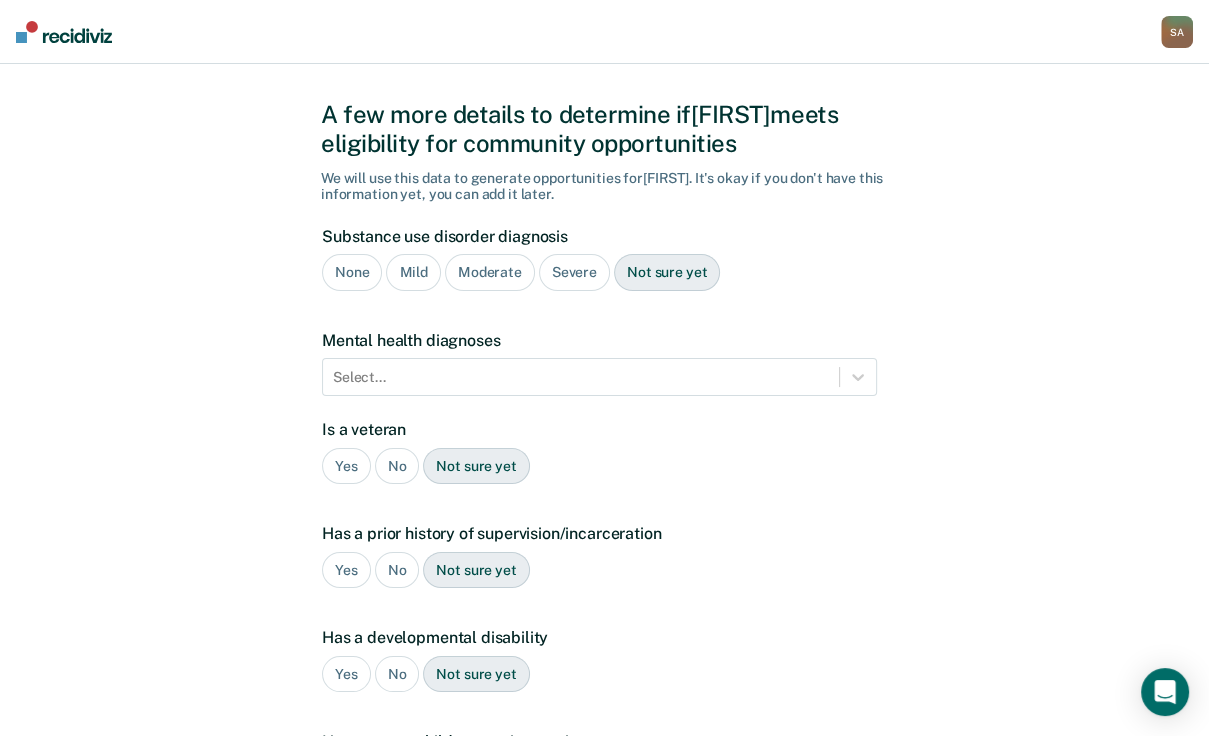 click on "Severe" at bounding box center [574, 272] 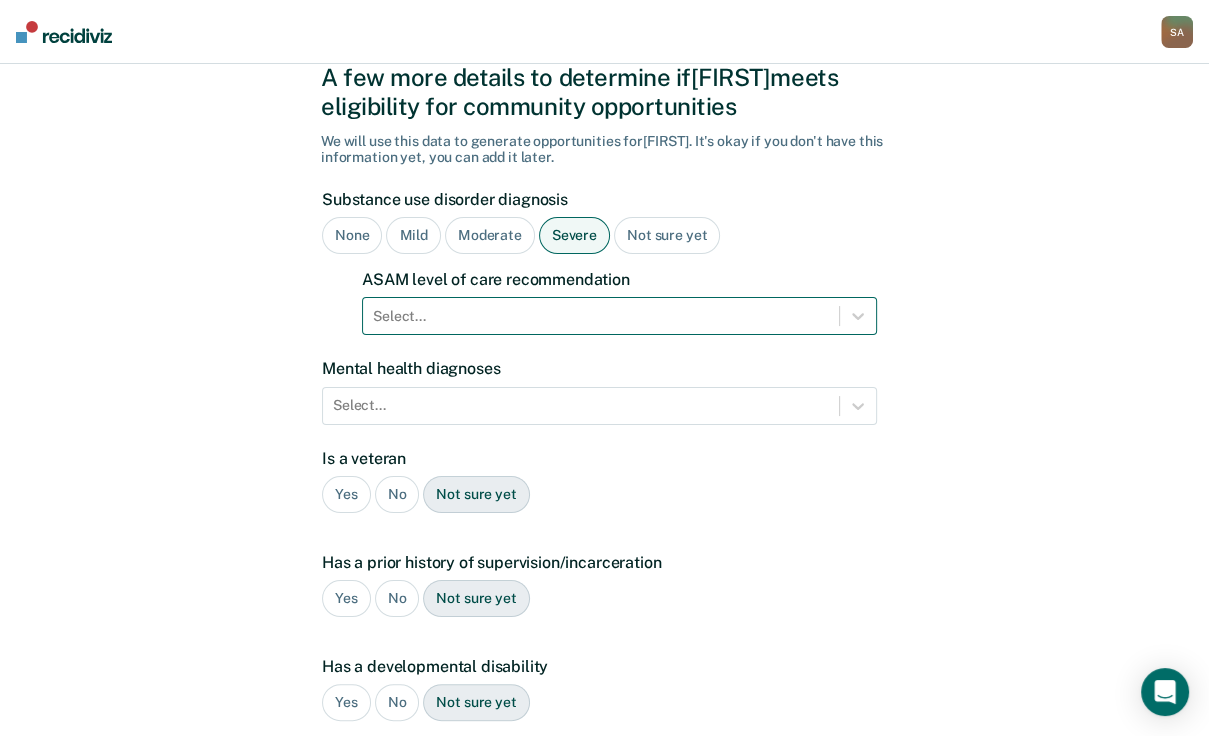 click on "Select..." at bounding box center (619, 316) 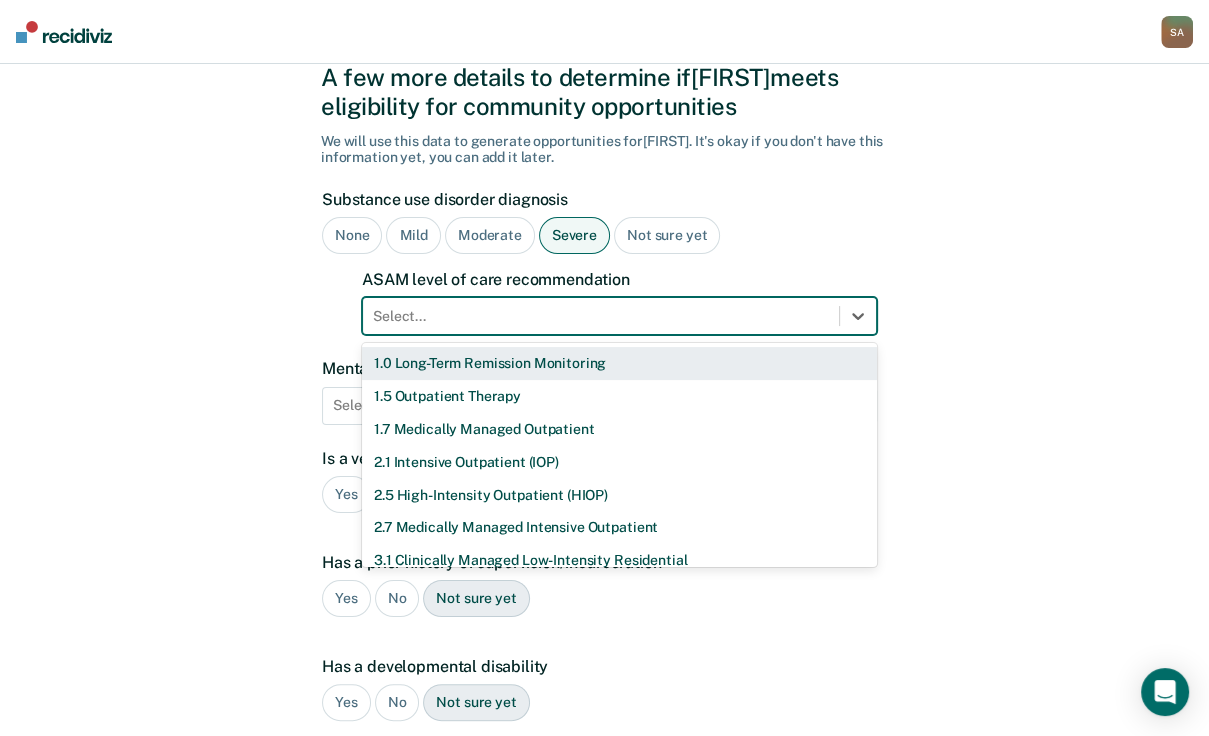 scroll, scrollTop: 76, scrollLeft: 0, axis: vertical 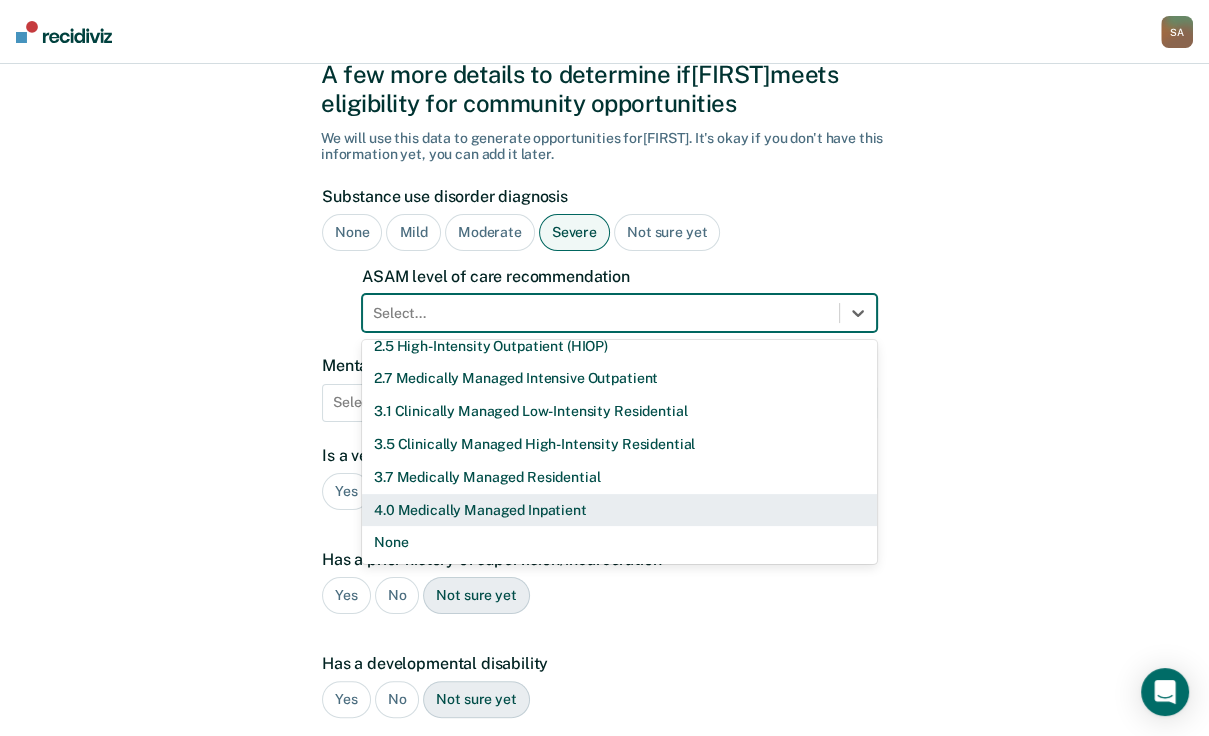 click on "4.0 Medically Managed Inpatient" at bounding box center [619, 510] 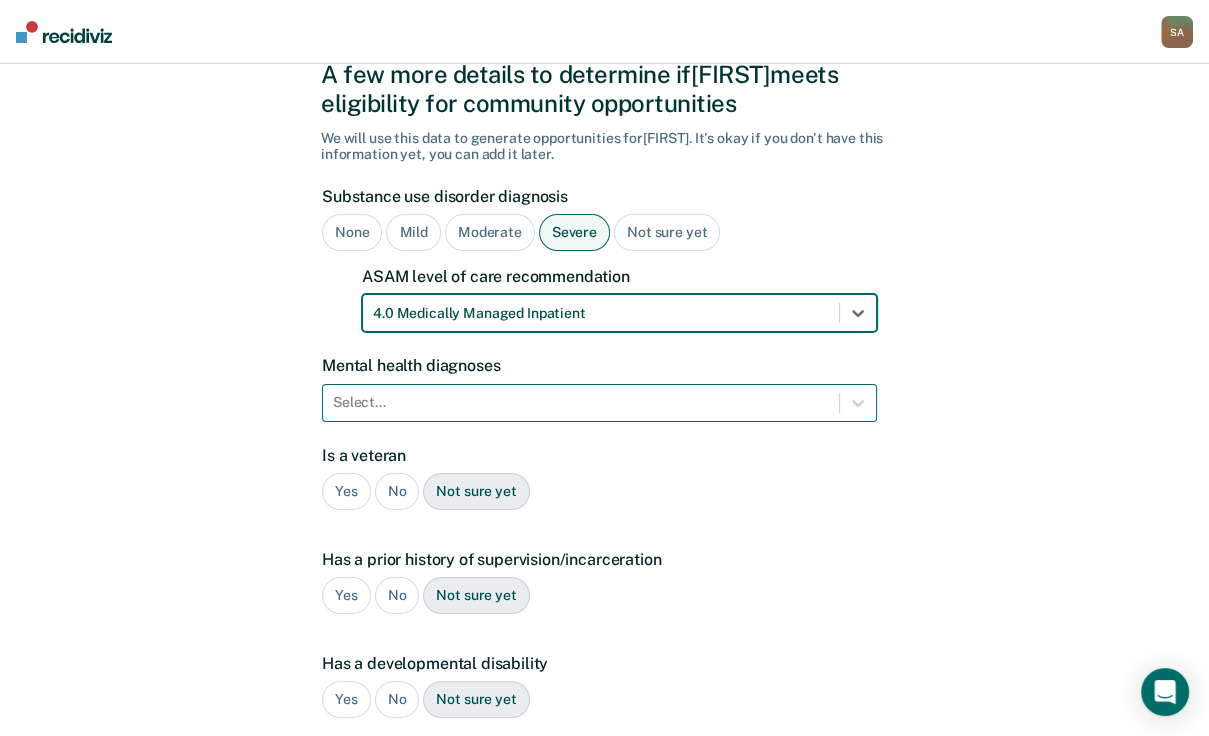 scroll, scrollTop: 170, scrollLeft: 0, axis: vertical 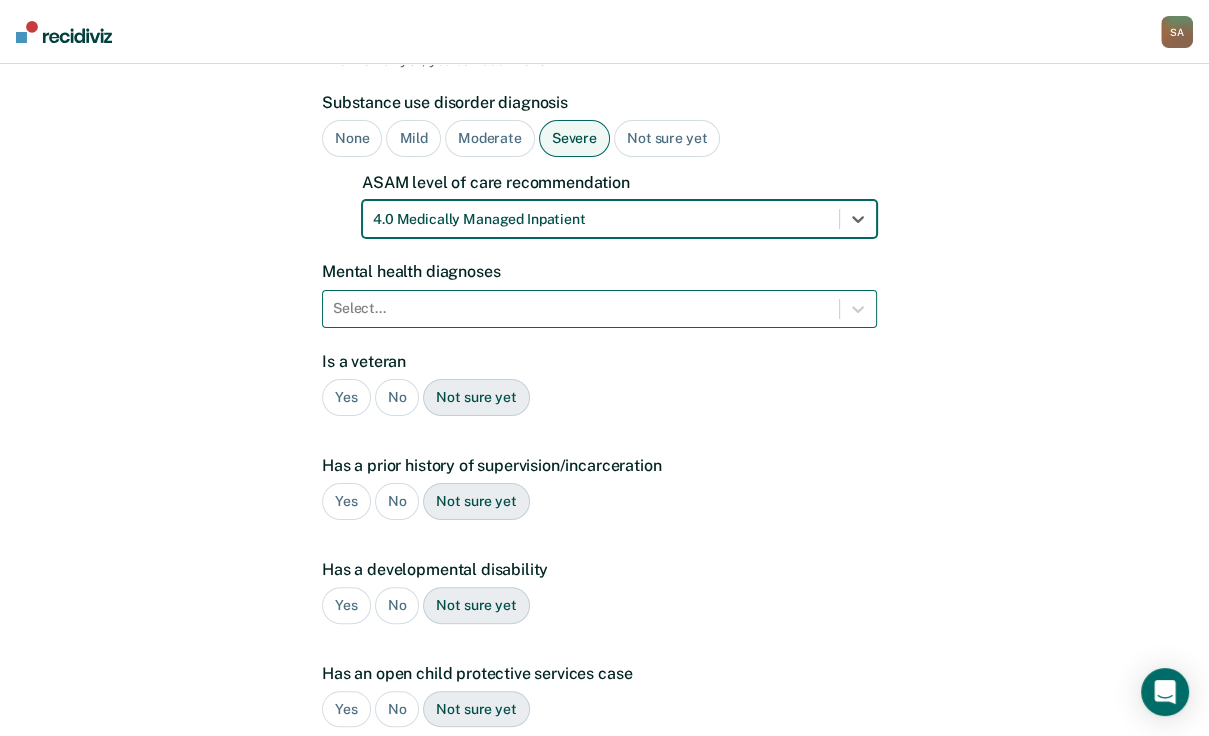 click on "Select..." at bounding box center [599, 309] 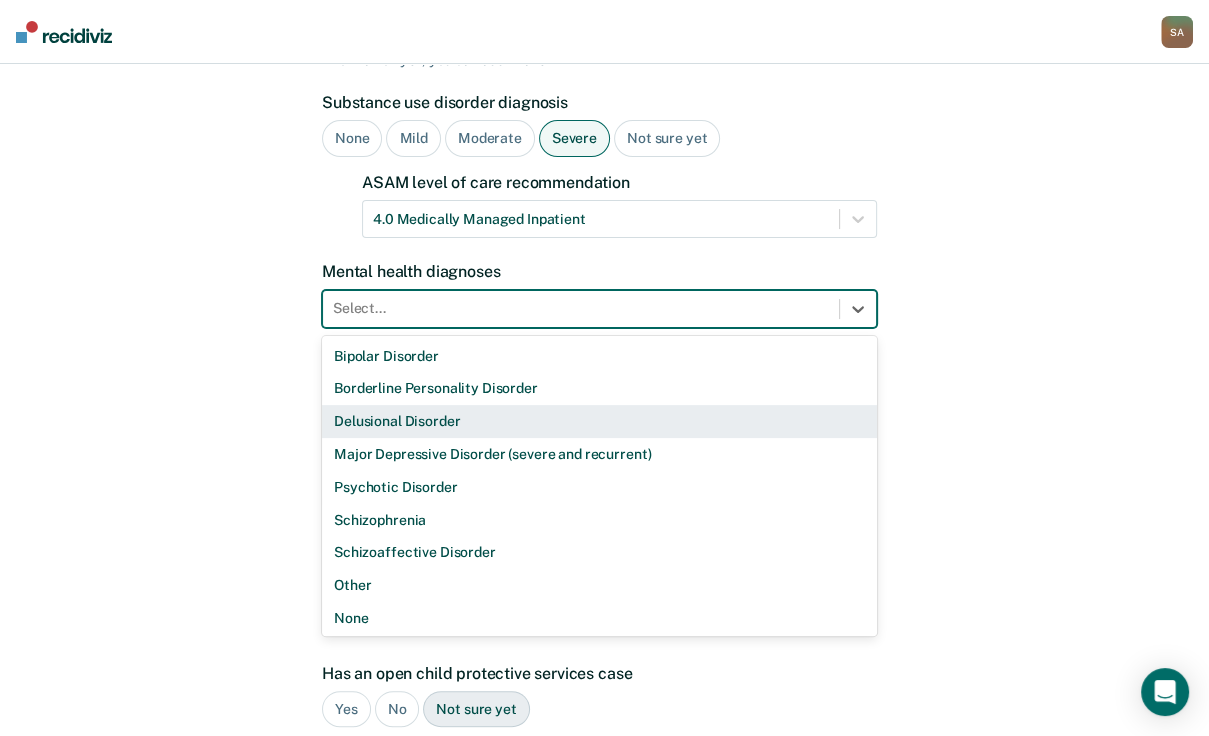 scroll, scrollTop: 40, scrollLeft: 0, axis: vertical 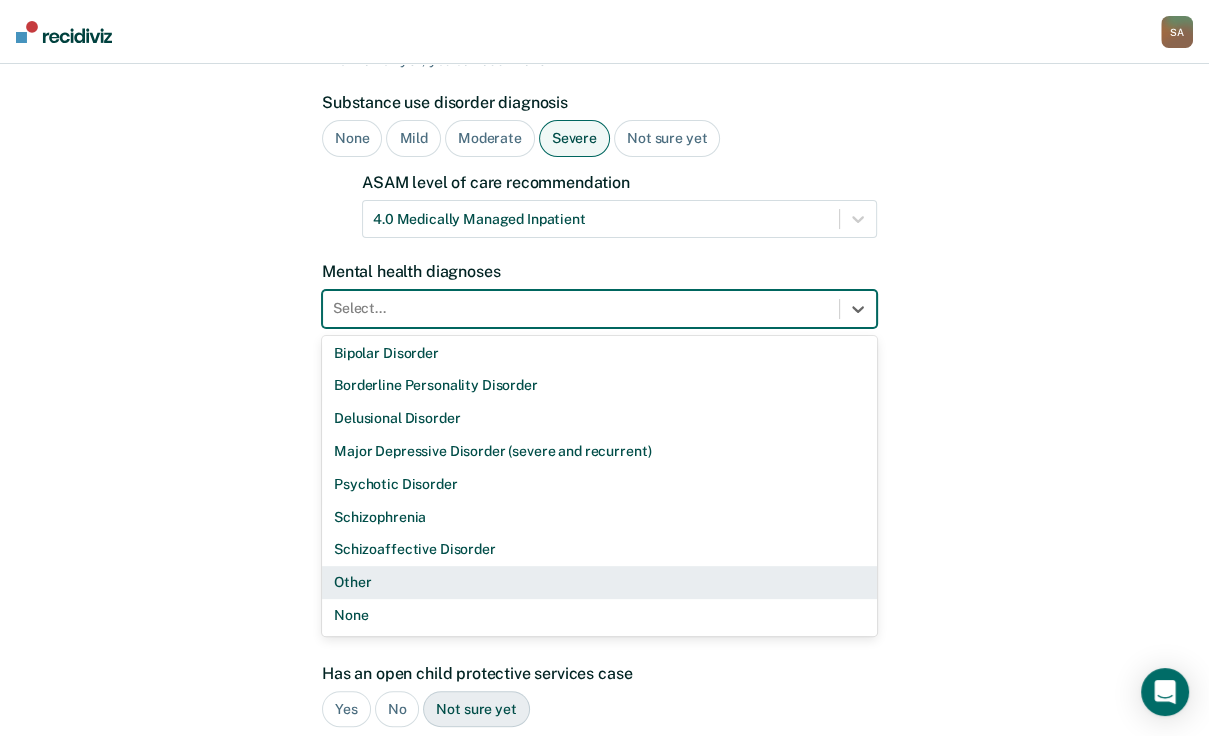 click on "Other" at bounding box center (599, 582) 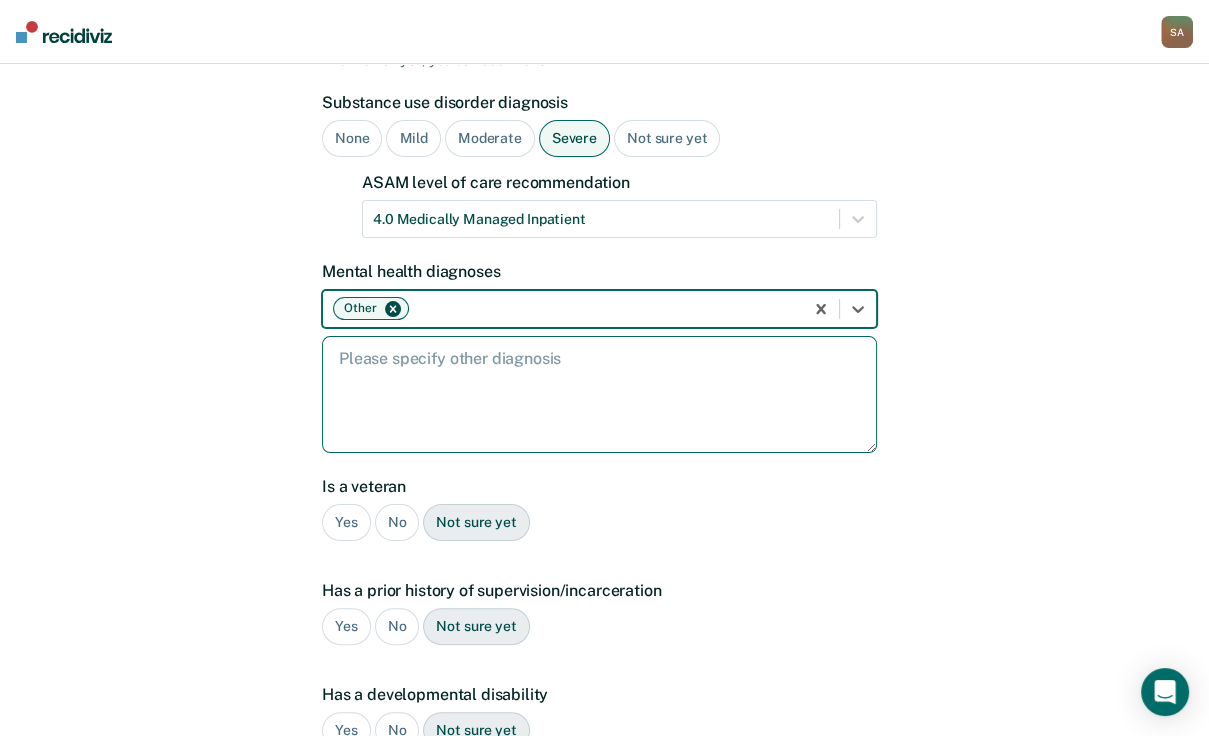 click at bounding box center [599, 394] 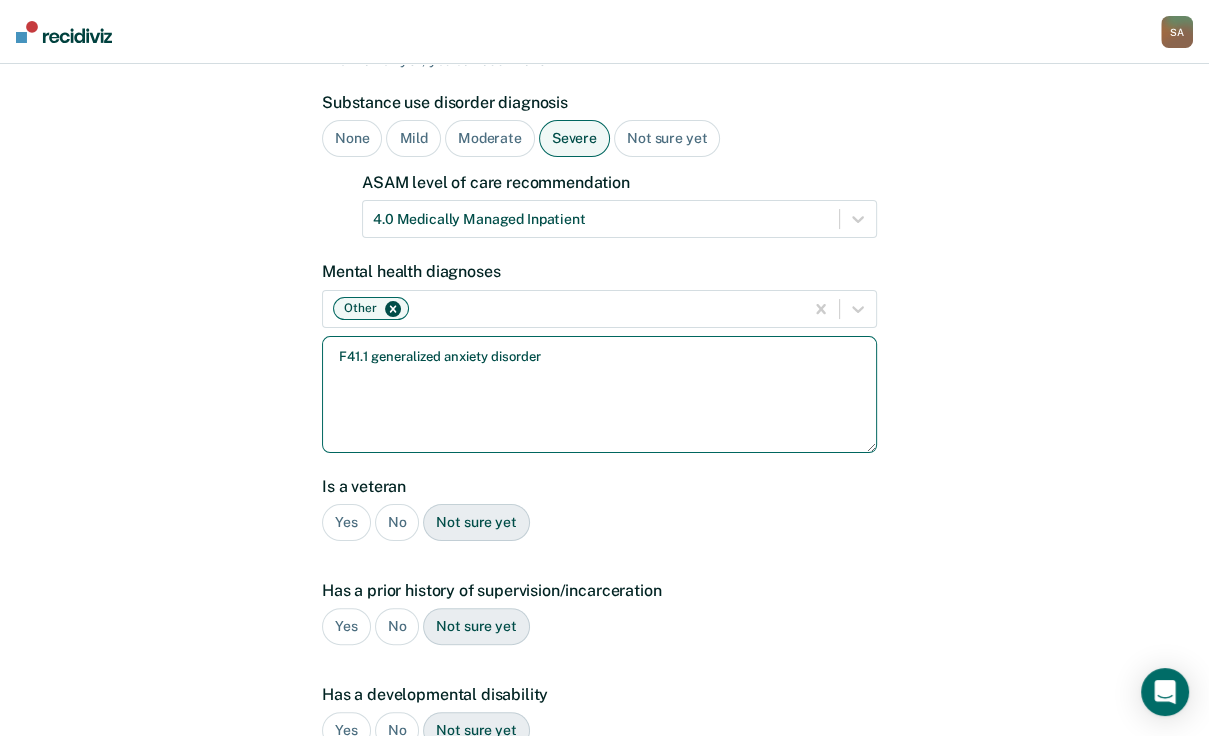 type on "F41.1 generalized anxiety disorder" 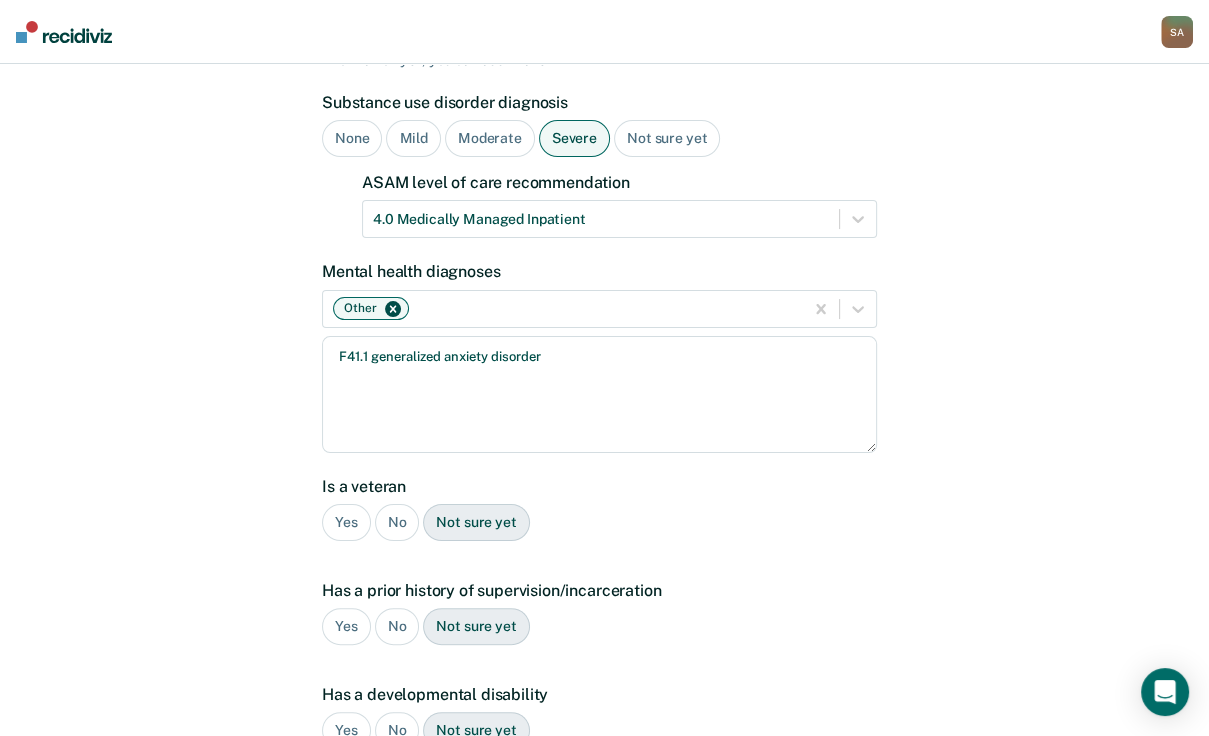 click on "No" at bounding box center (397, 522) 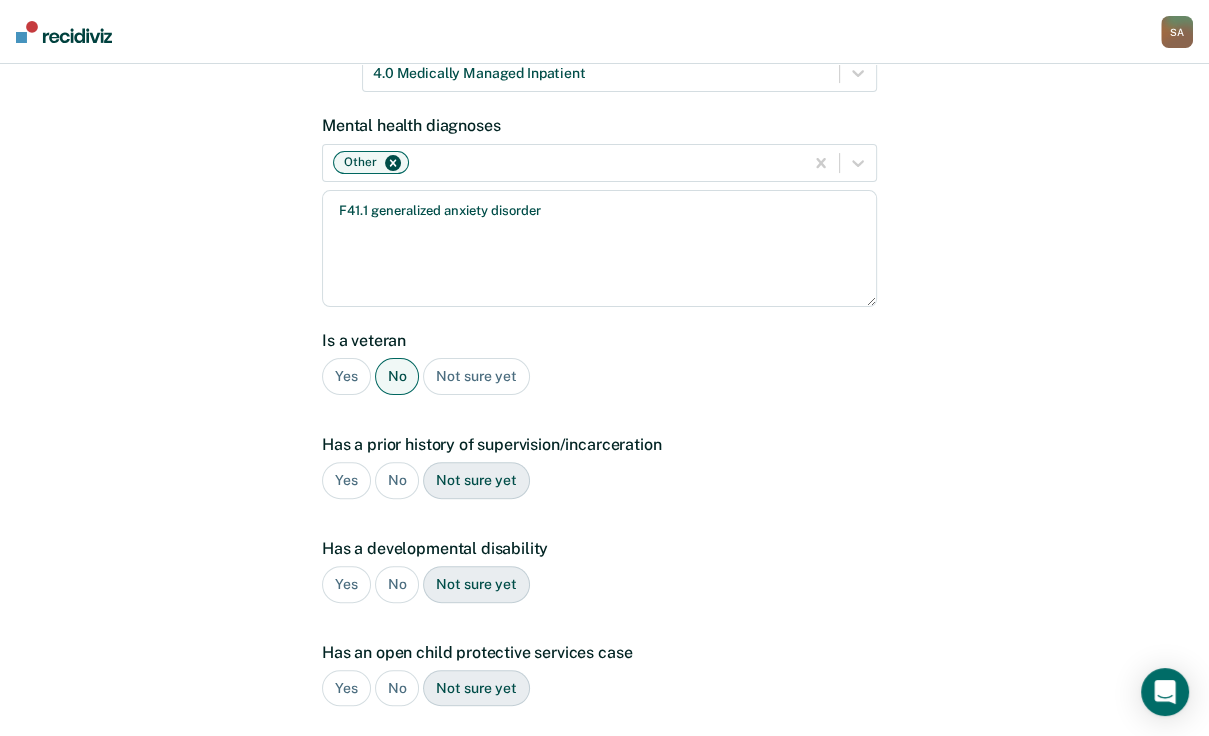 scroll, scrollTop: 330, scrollLeft: 0, axis: vertical 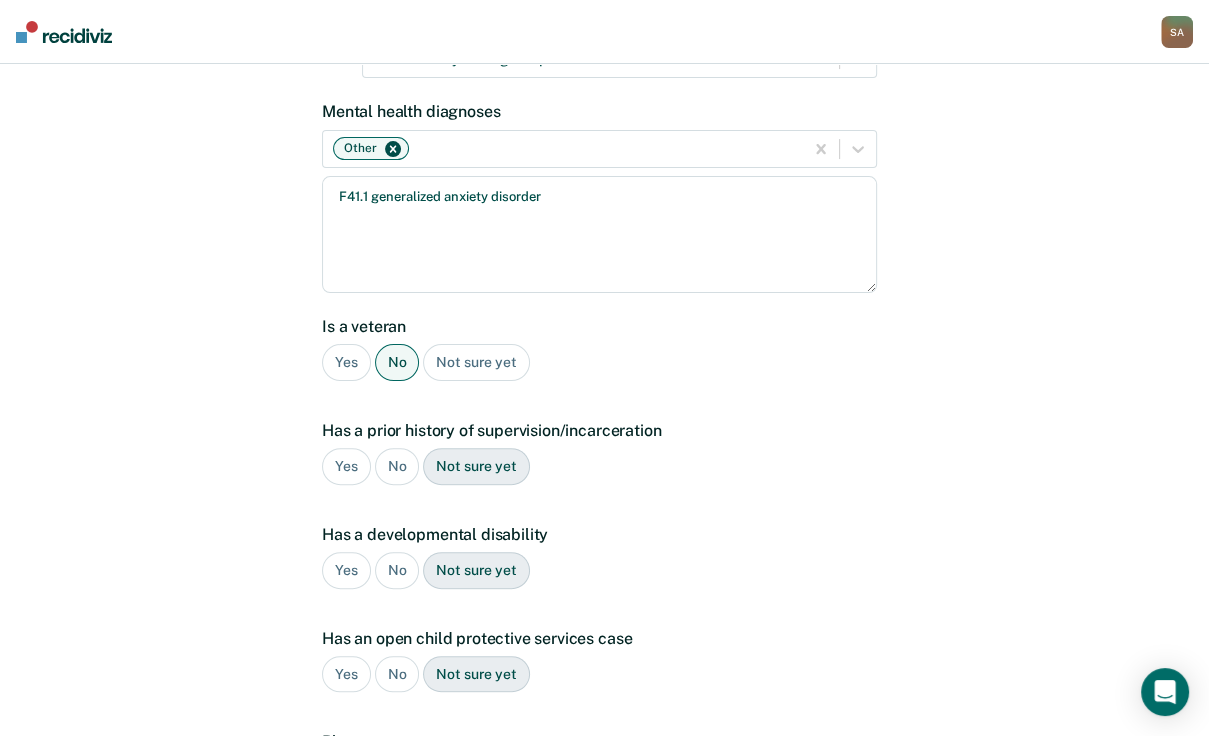 click on "Yes" at bounding box center [346, 466] 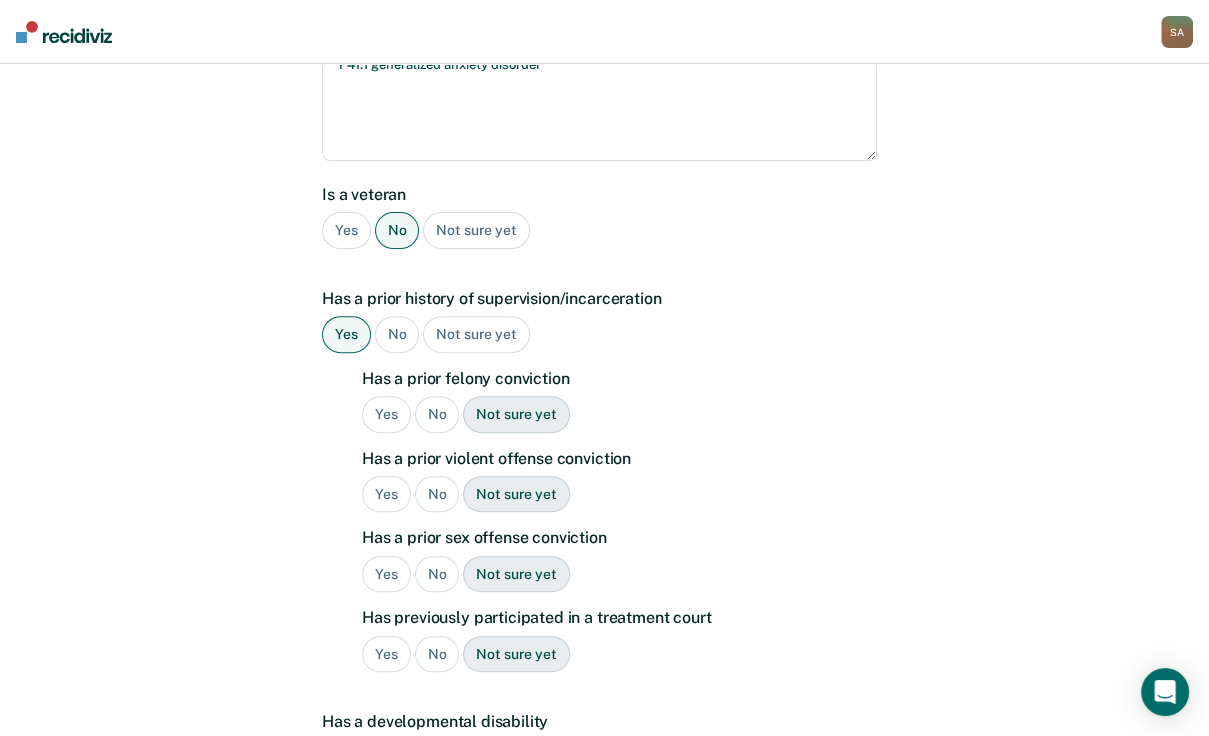 scroll, scrollTop: 490, scrollLeft: 0, axis: vertical 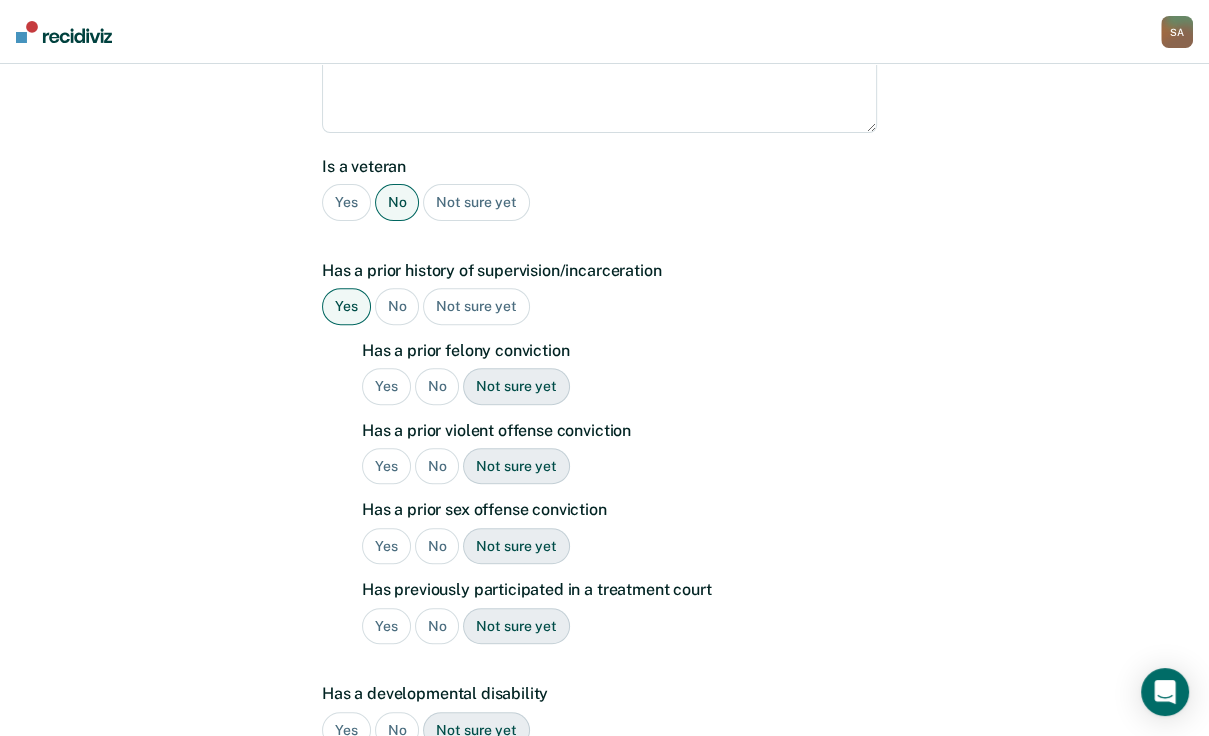 click on "Yes" at bounding box center [386, 386] 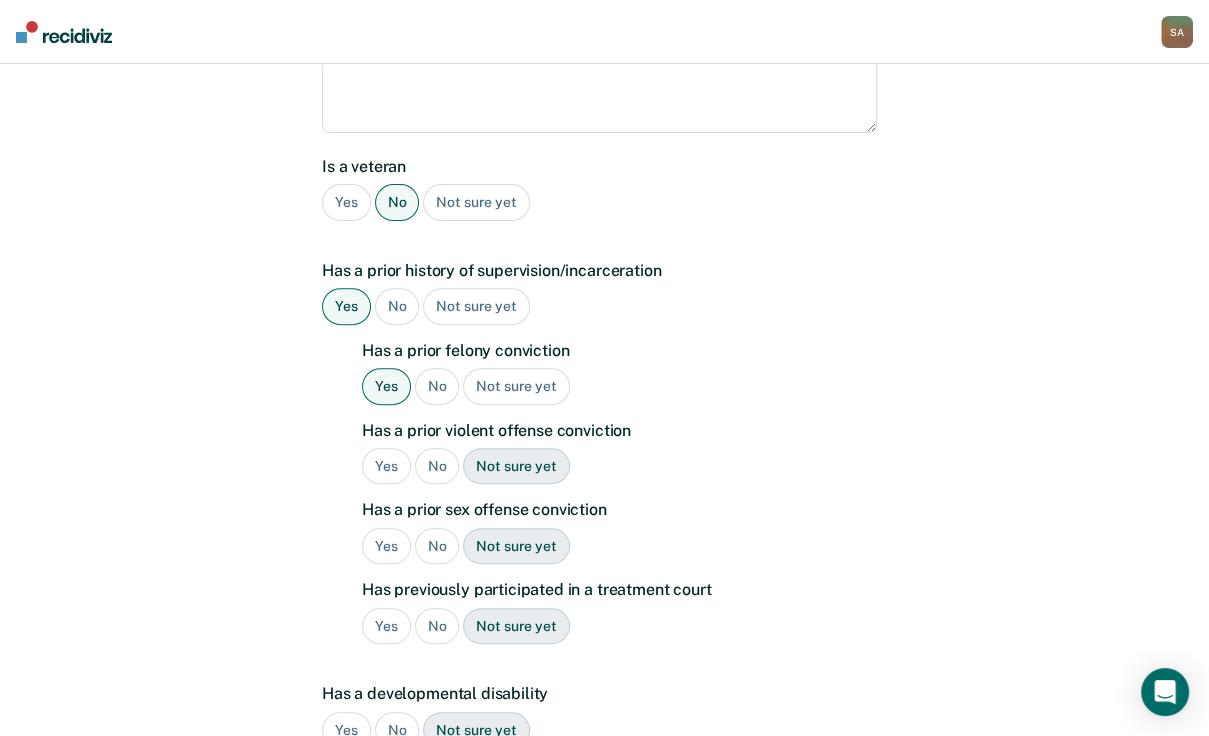 click on "Yes" at bounding box center [386, 466] 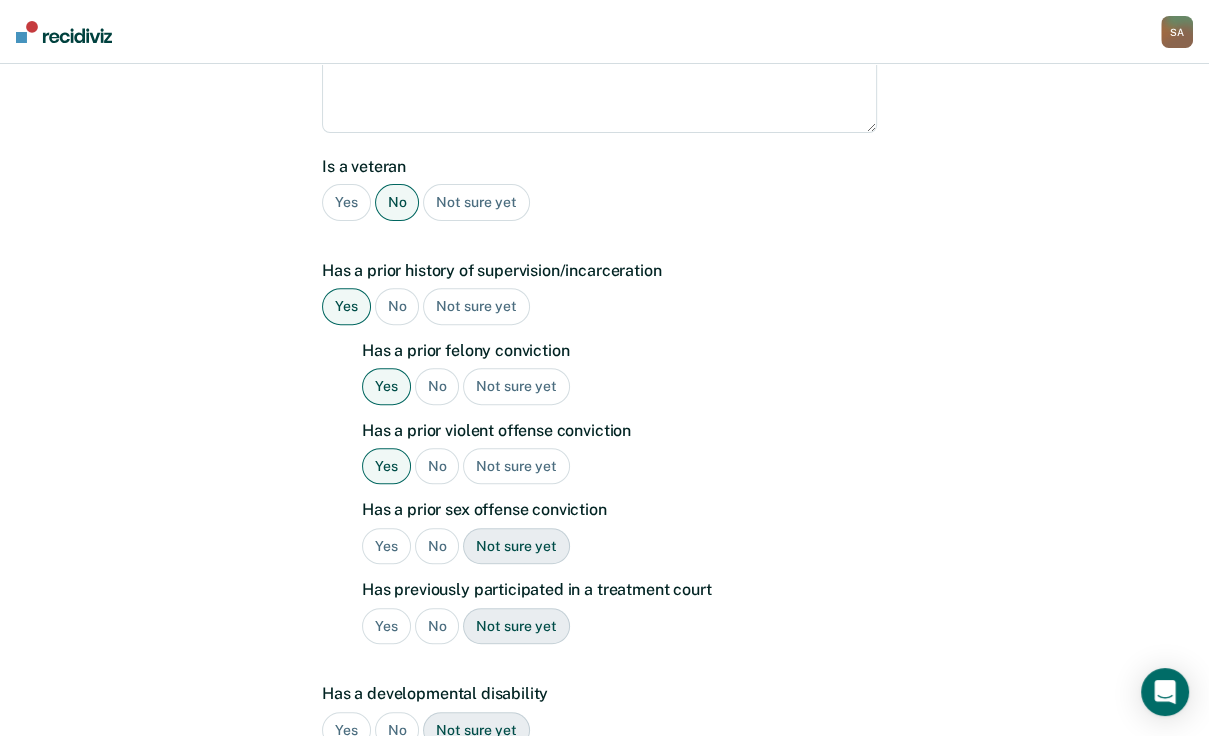 click on "No" at bounding box center [437, 546] 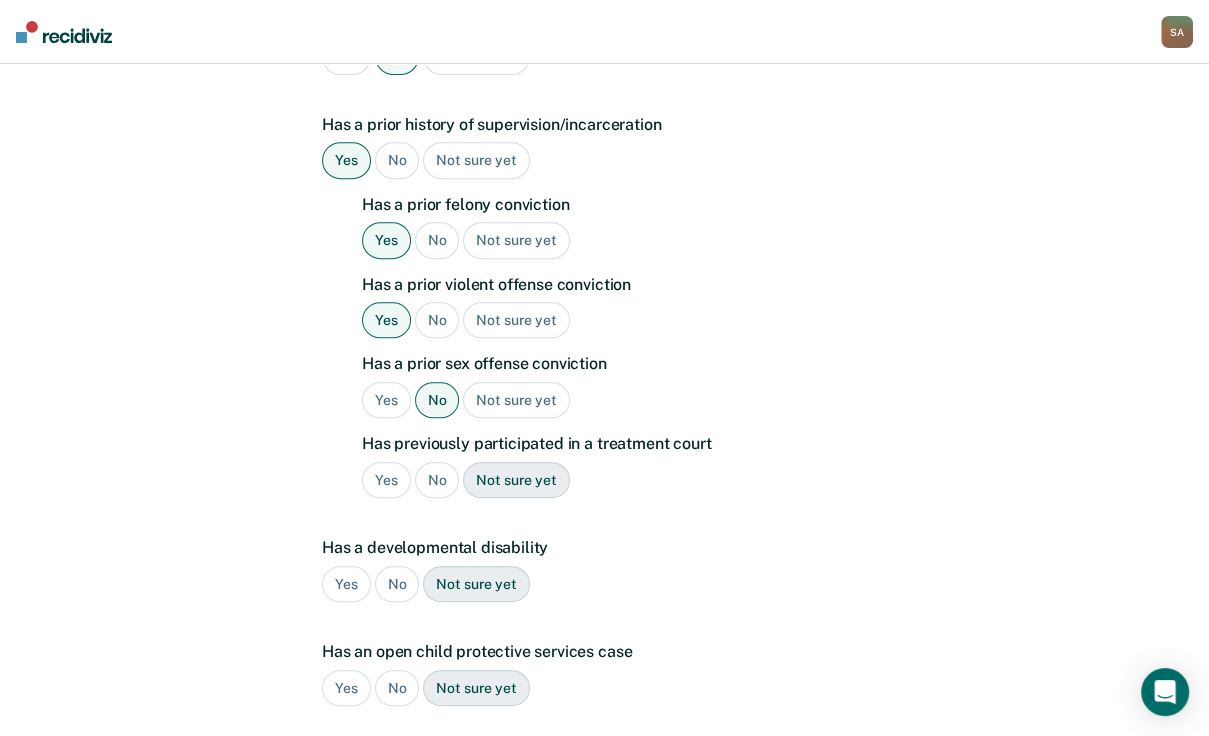 scroll, scrollTop: 650, scrollLeft: 0, axis: vertical 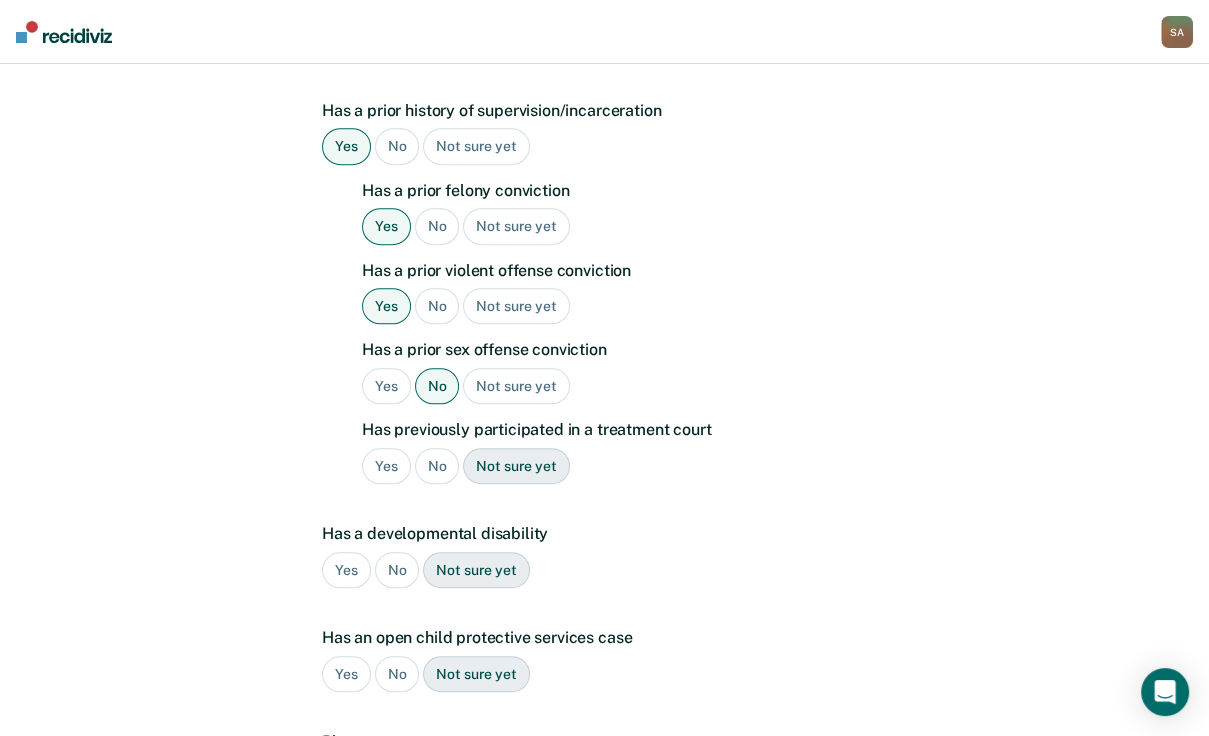 click on "No" at bounding box center (437, 466) 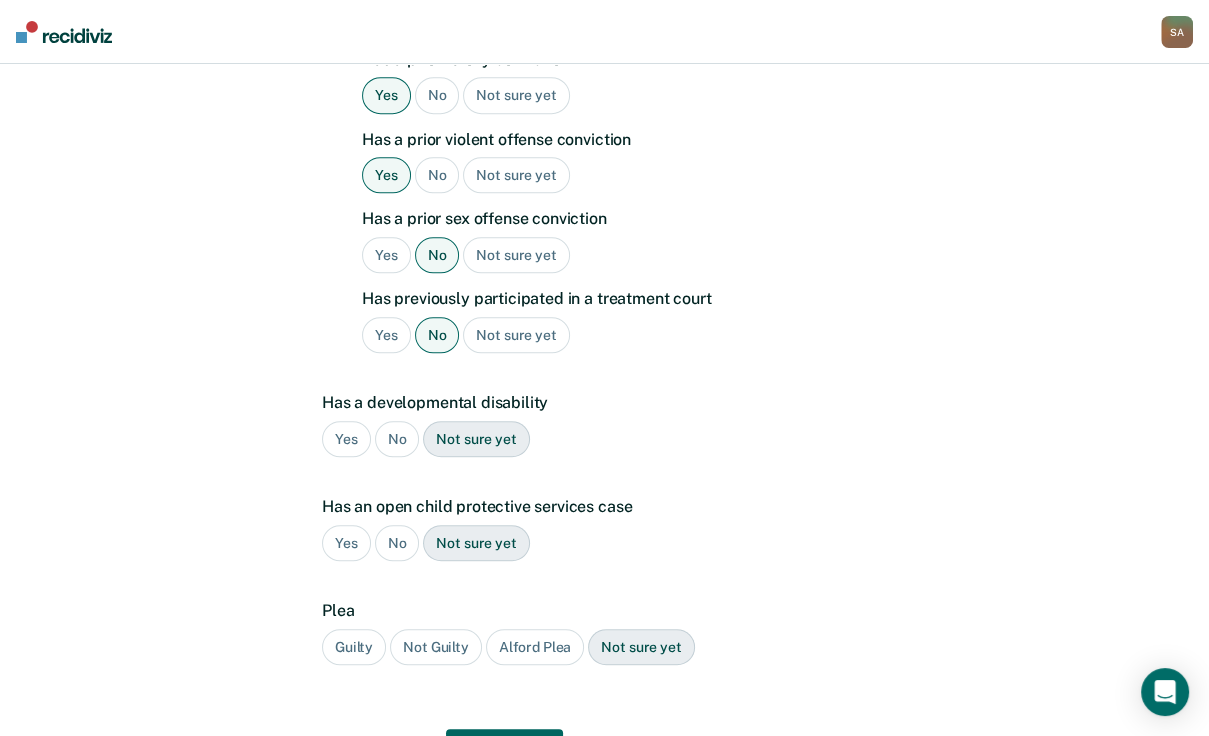 scroll, scrollTop: 810, scrollLeft: 0, axis: vertical 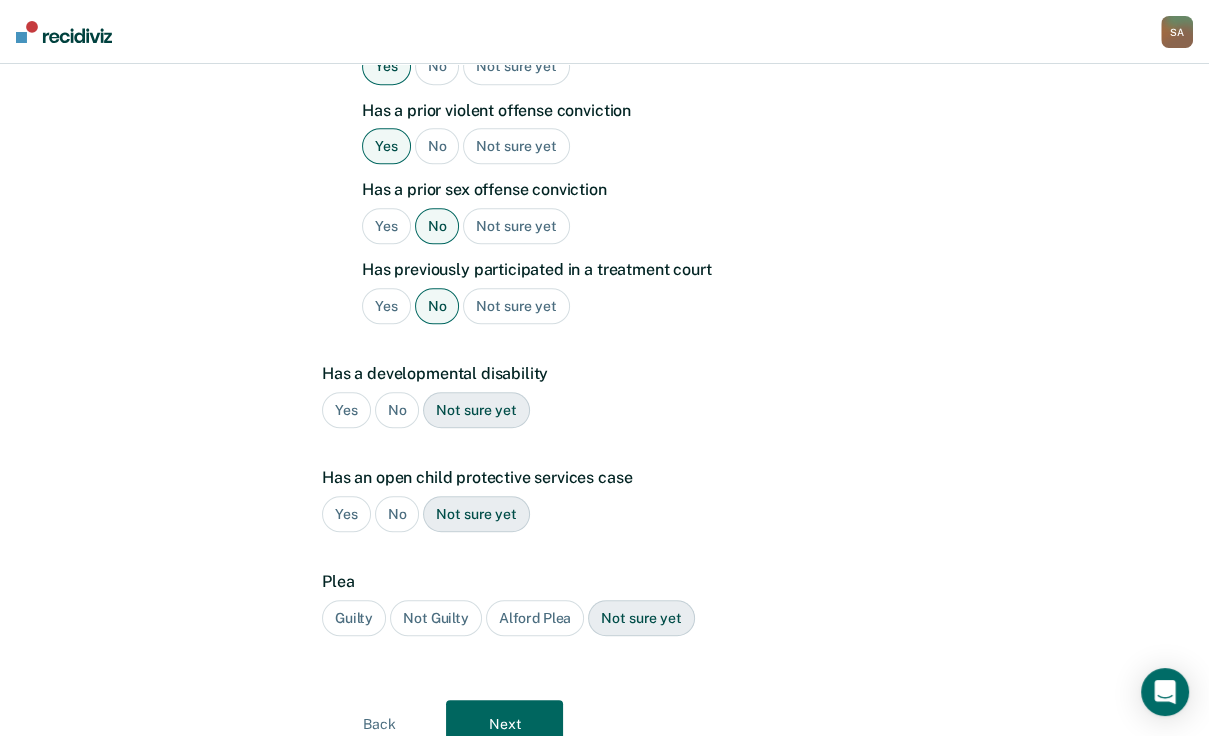 click on "No" at bounding box center [397, 410] 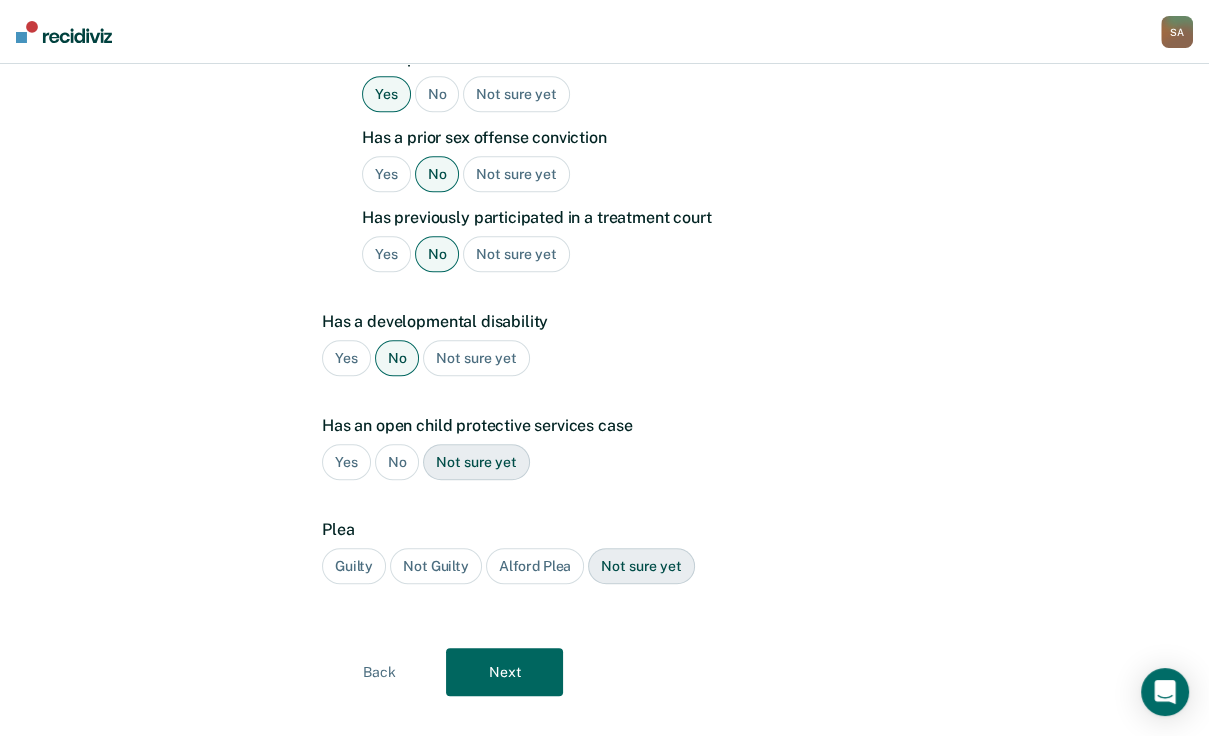 scroll, scrollTop: 890, scrollLeft: 0, axis: vertical 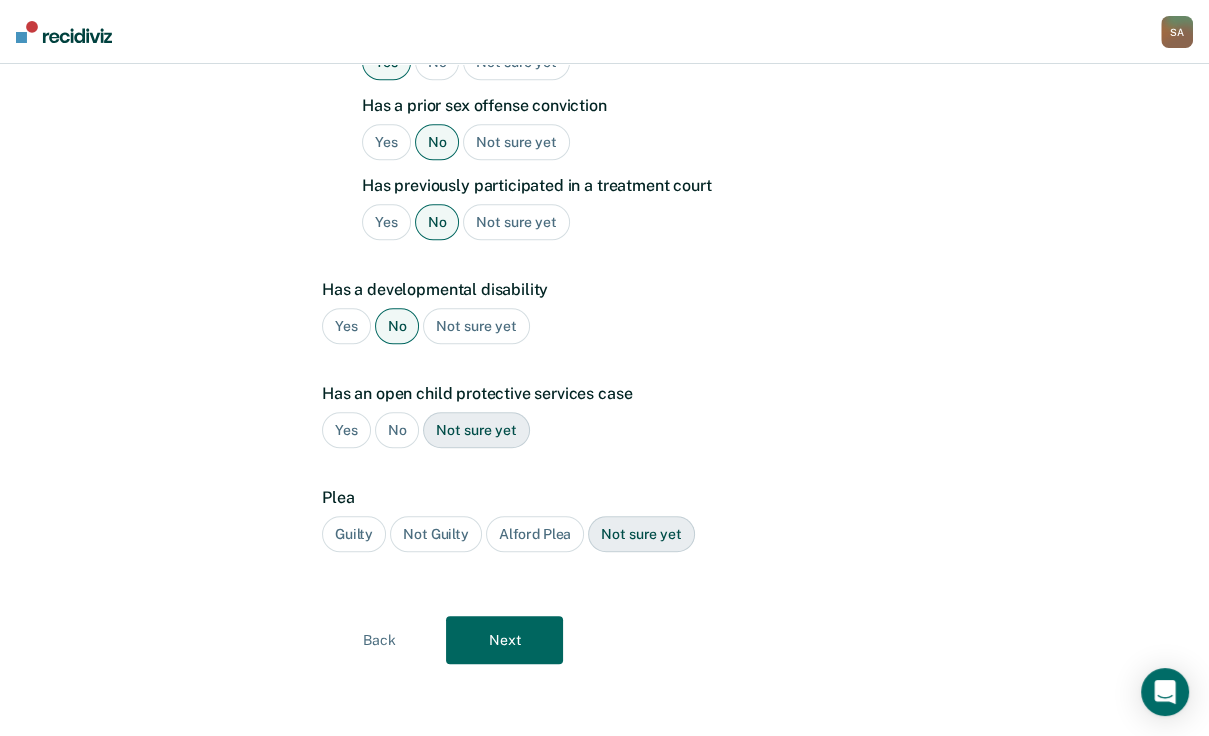 click on "Guilty" at bounding box center (354, 534) 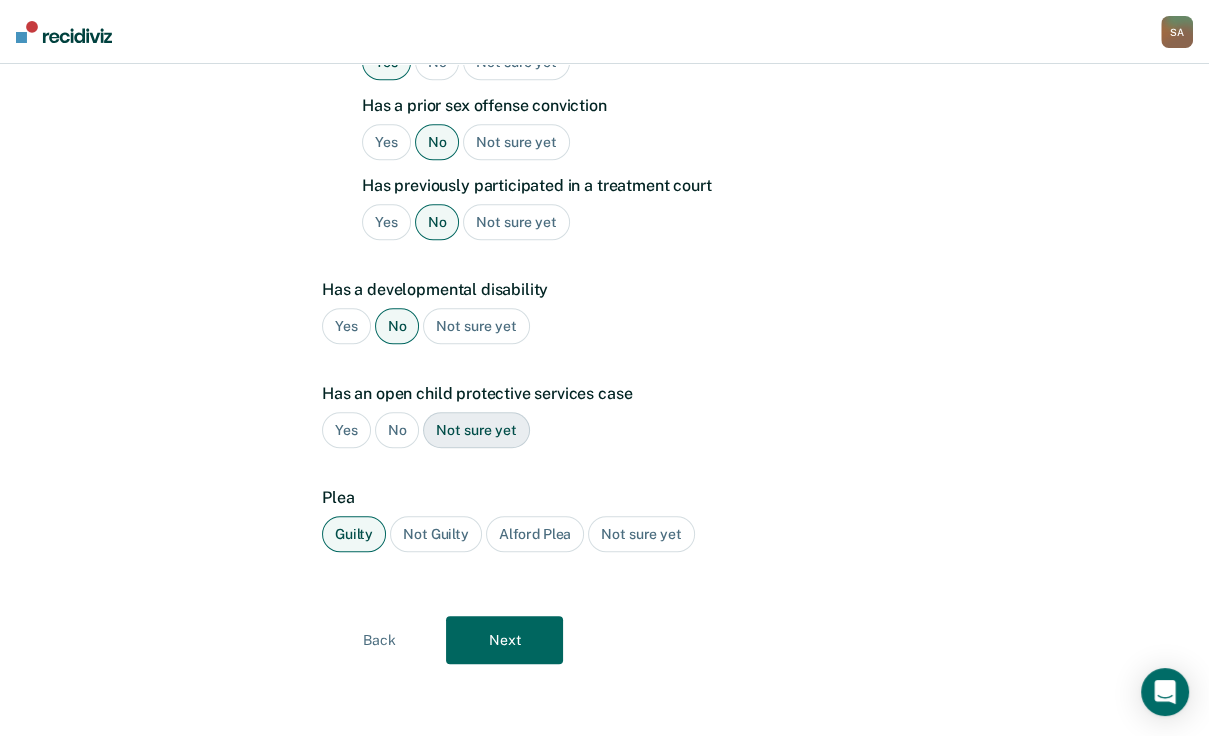 click on "Next" at bounding box center [504, 640] 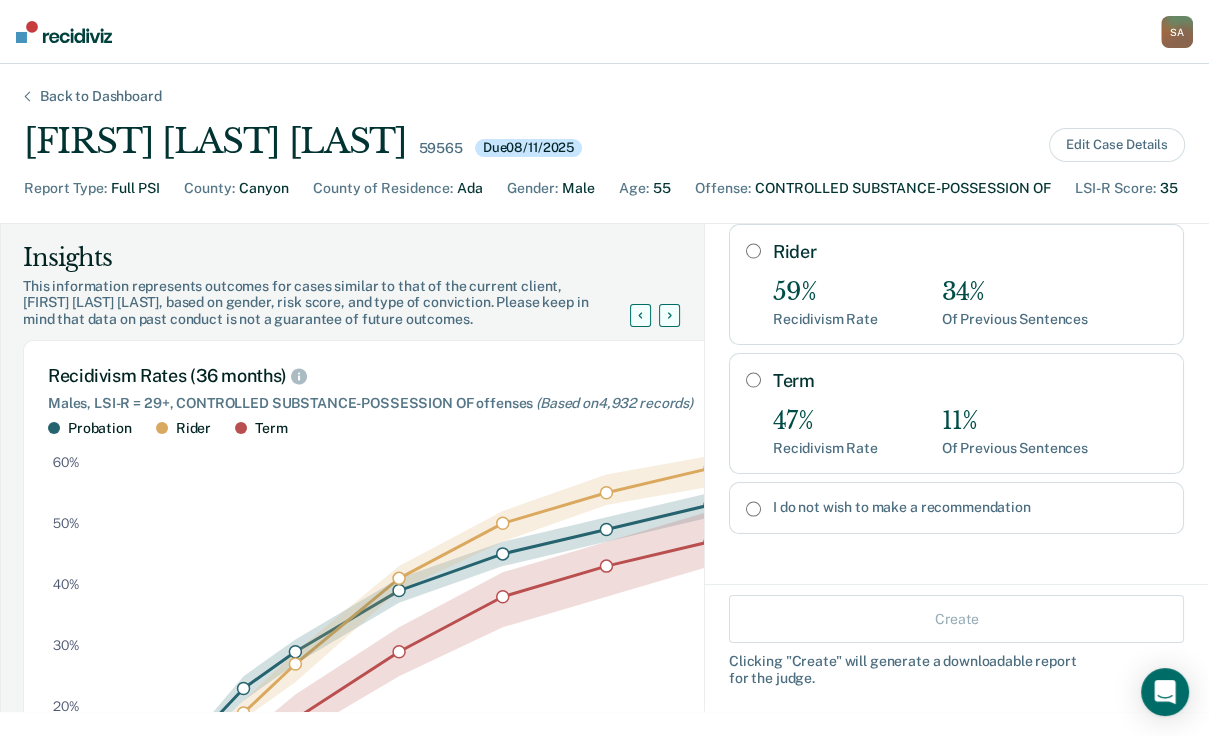 scroll, scrollTop: 360, scrollLeft: 0, axis: vertical 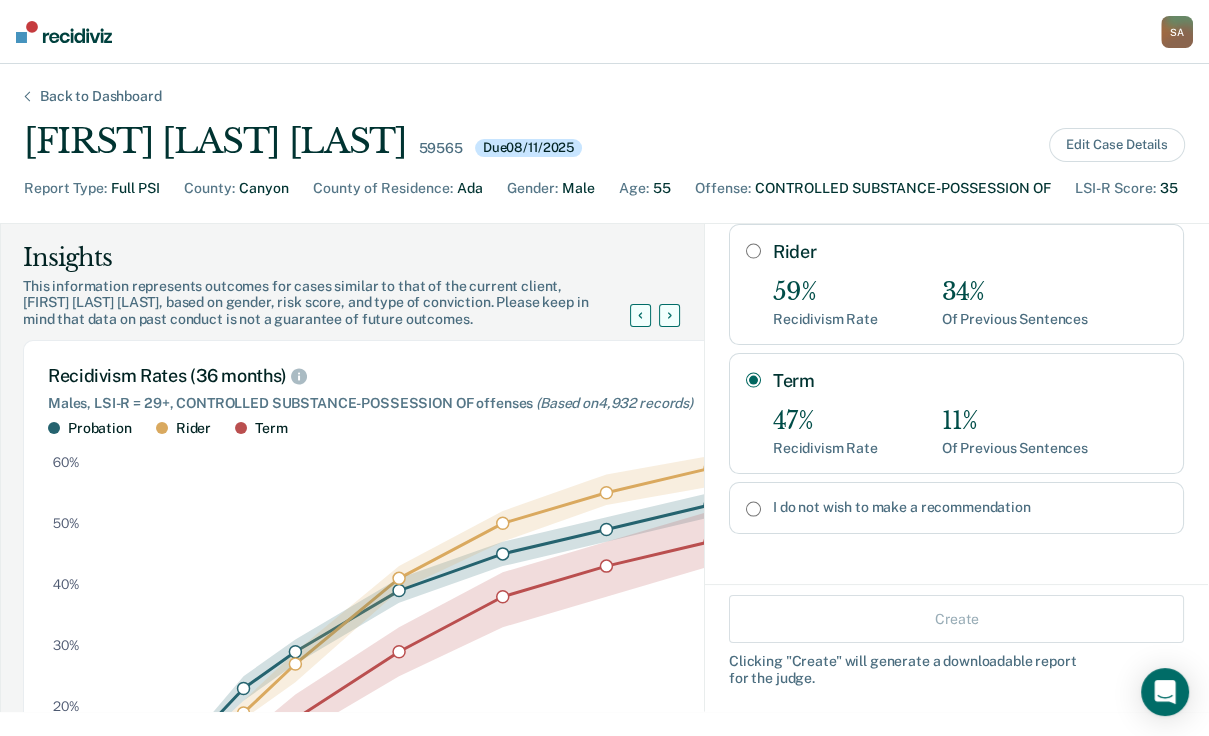 radio on "true" 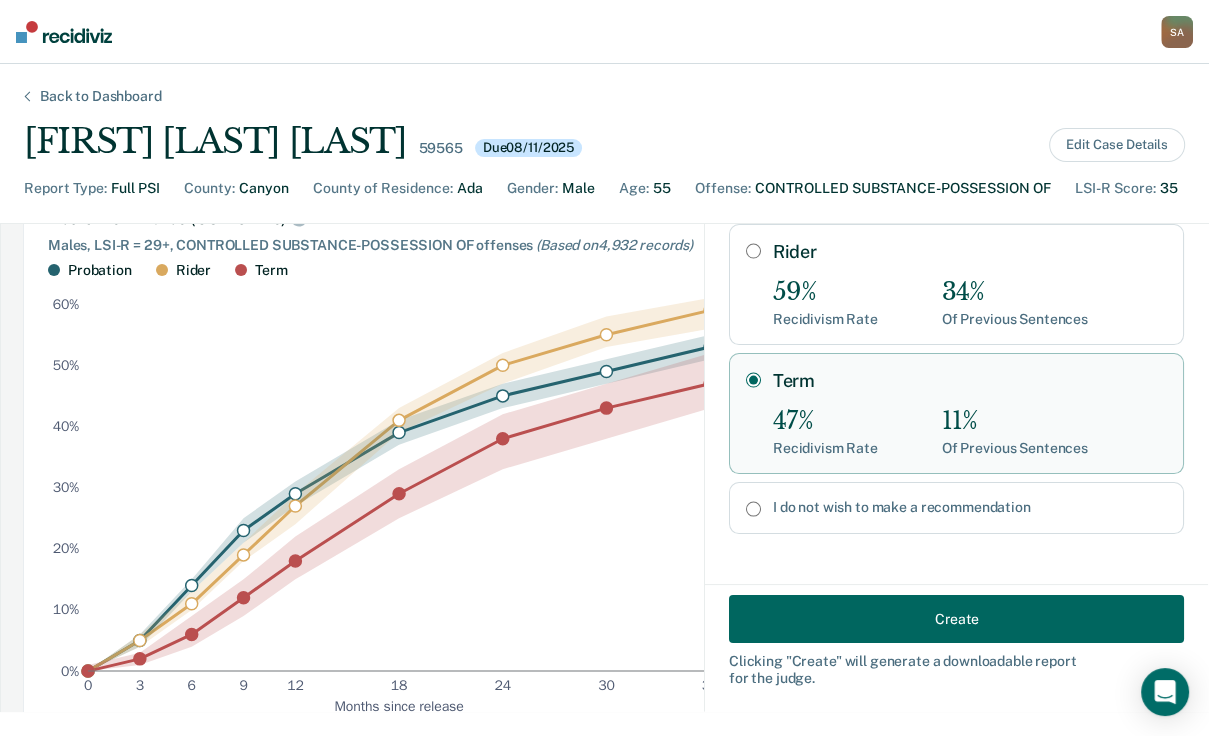 scroll, scrollTop: 160, scrollLeft: 0, axis: vertical 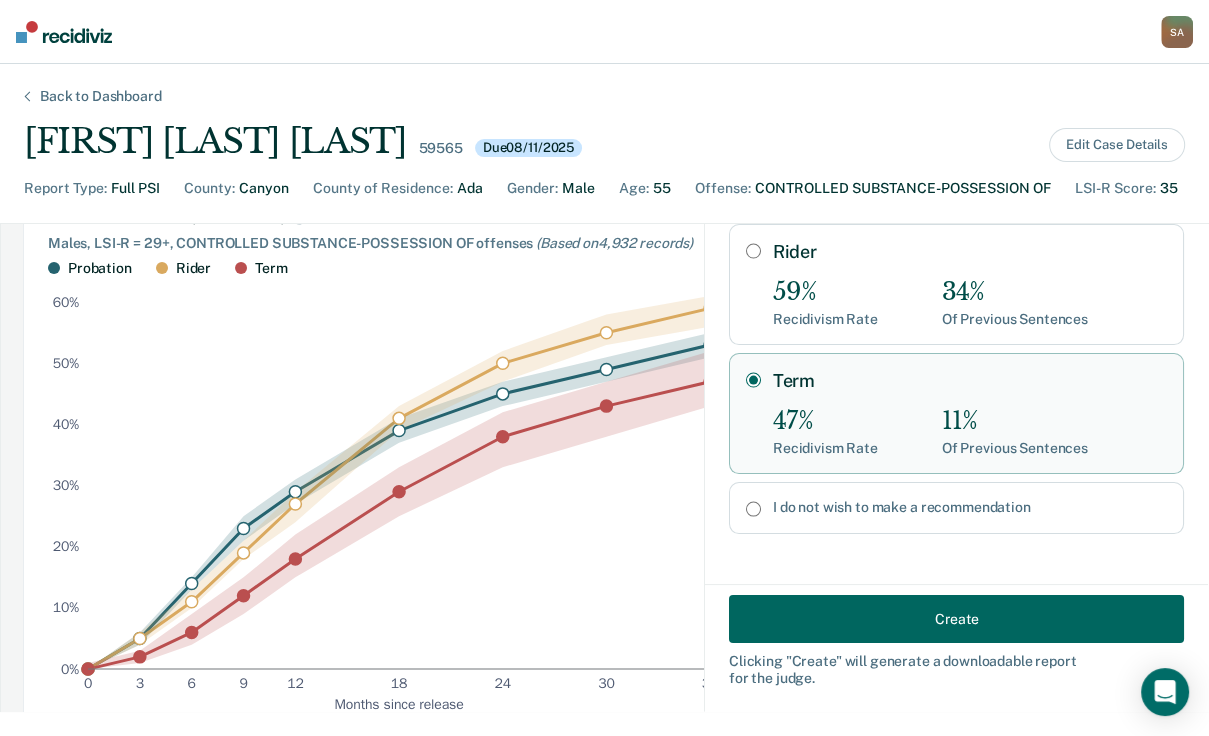 click on "Create" at bounding box center [956, 619] 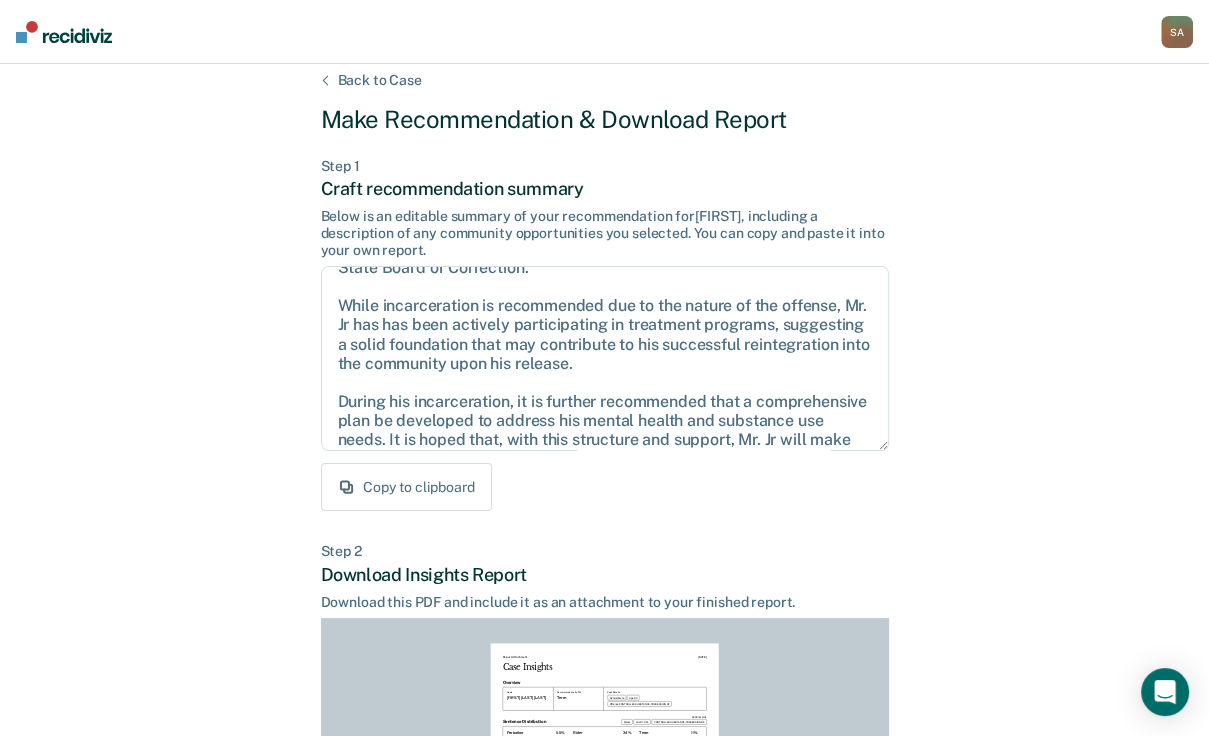 scroll, scrollTop: 160, scrollLeft: 0, axis: vertical 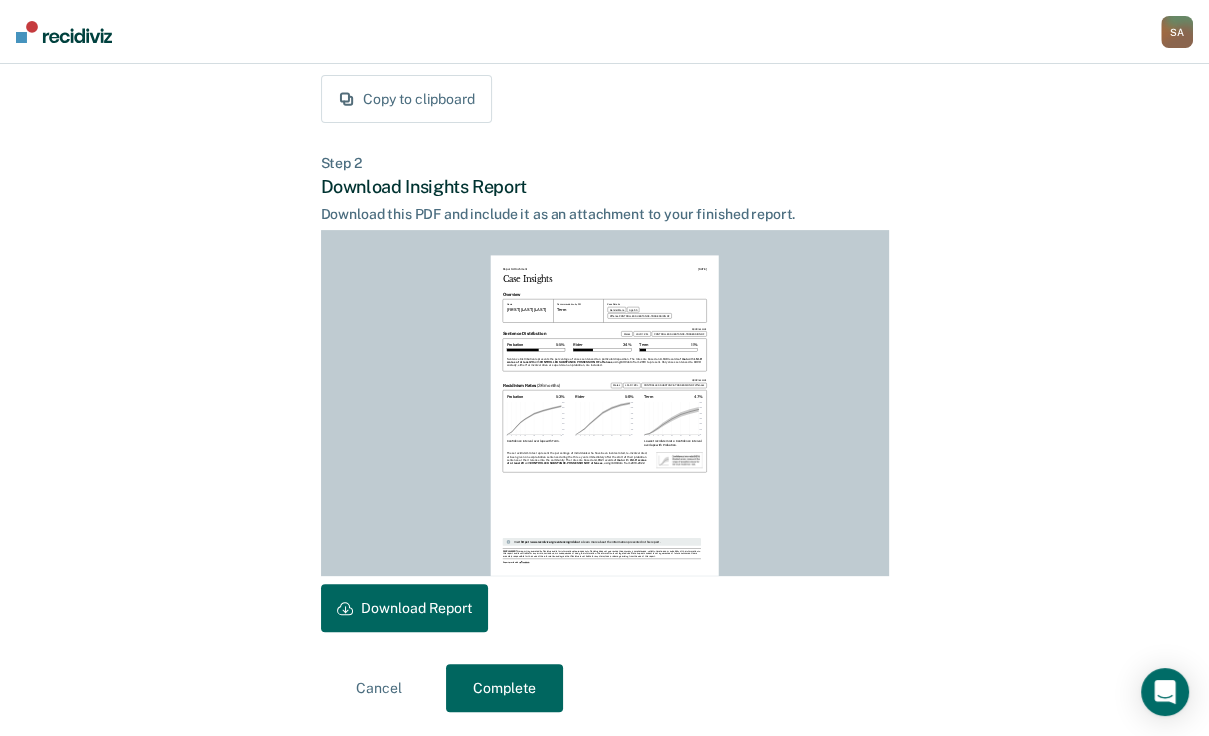 click on "Download Report" at bounding box center [404, 608] 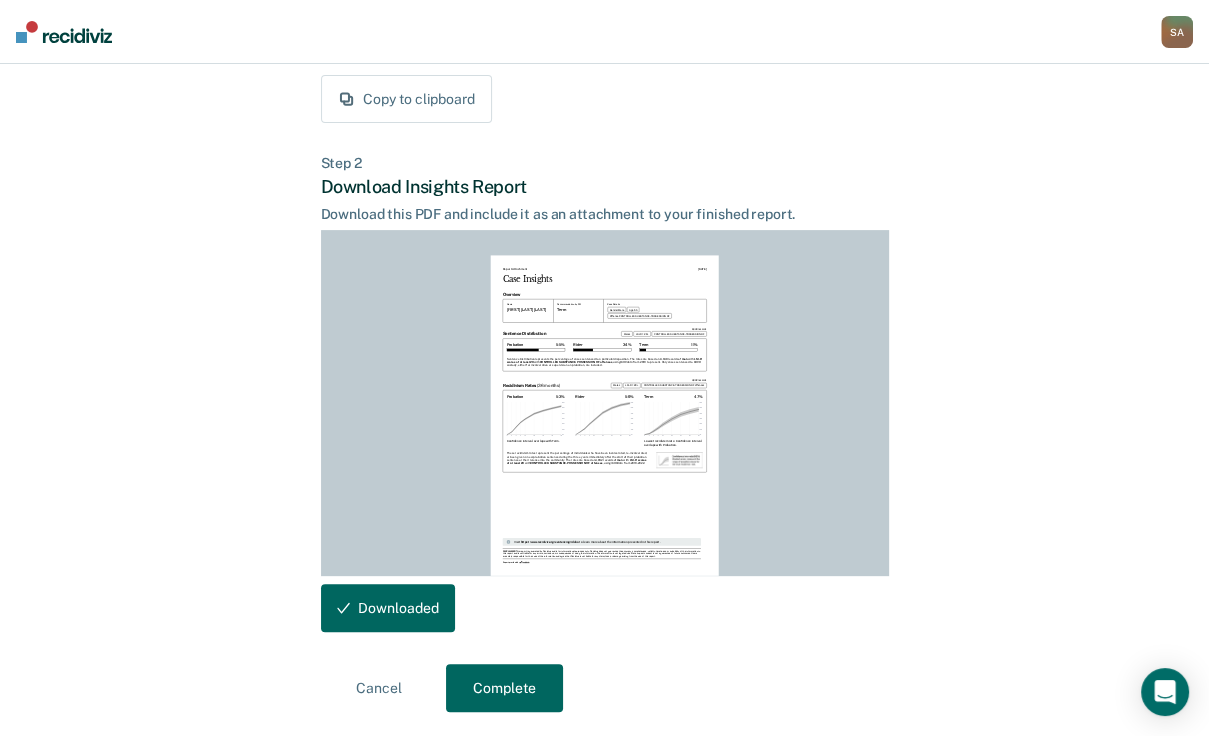 scroll, scrollTop: 0, scrollLeft: 0, axis: both 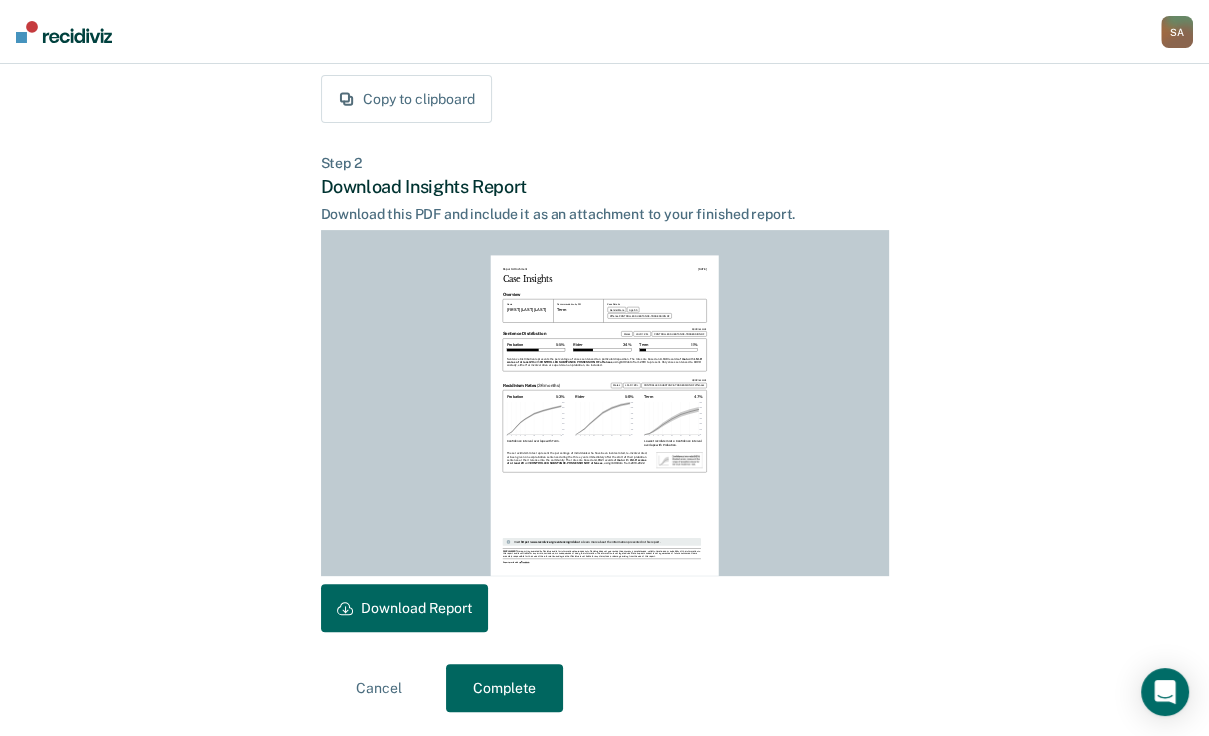 click on "Back to Case Make Recommendation Download Report Step 1 Craft recommendation summary Below is an editable summary of your recommendation for [PERSON], including a description of any community opportunities you selected. You can copy and paste it into your own report. Given the circumstances of this case, it is recommended that Mr. Jr be sentenced to a period of incarceration under the custody of the Idaho State Board of Correction.
While incarceration is recommended due to the nature of the offense, Mr. Jr has has been actively participating in treatment programs, suggesting a solid foundation that may contribute to his successful reintegration into the community upon his release.
During his incarceration, it is further recommended that a comprehensive plan be developed to address his mental health and substance use needs. It is hoped that, with this structure and support, Mr. Jr will make the changes necessary to build a more stable and productive future. Copy to clipboard Step 2 Download Insights Report" at bounding box center (605, 198) 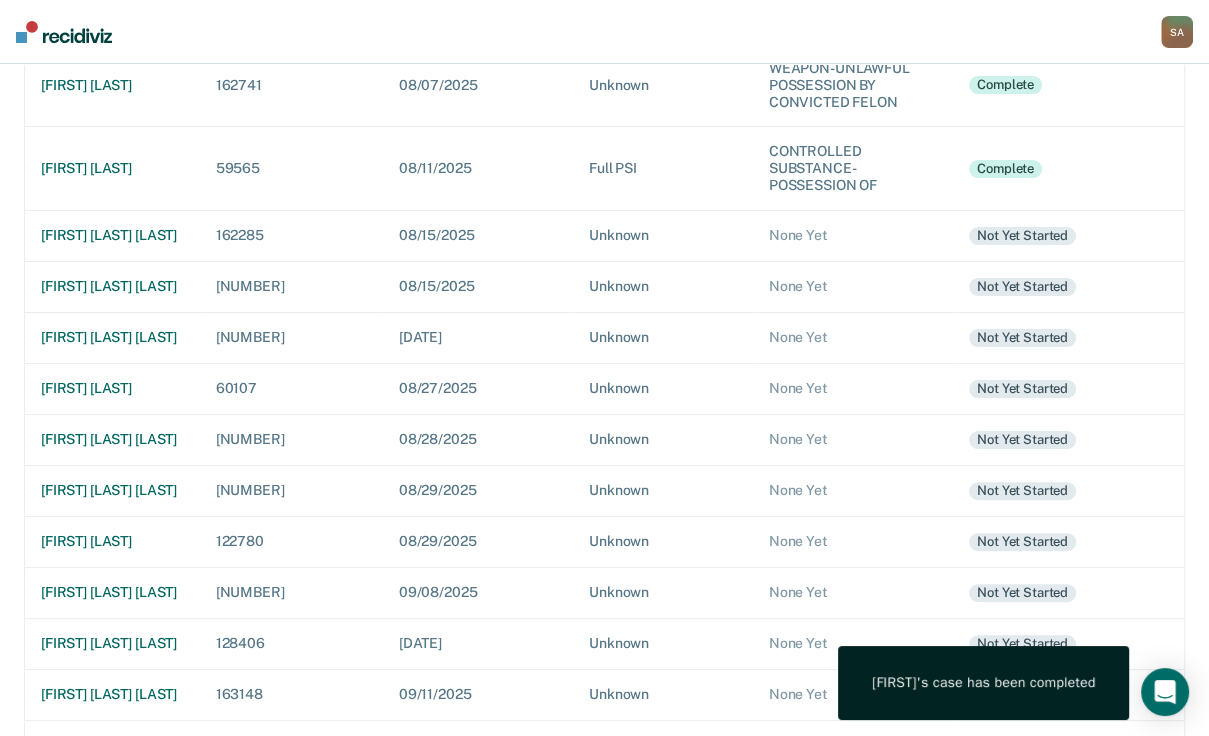 scroll, scrollTop: 320, scrollLeft: 0, axis: vertical 